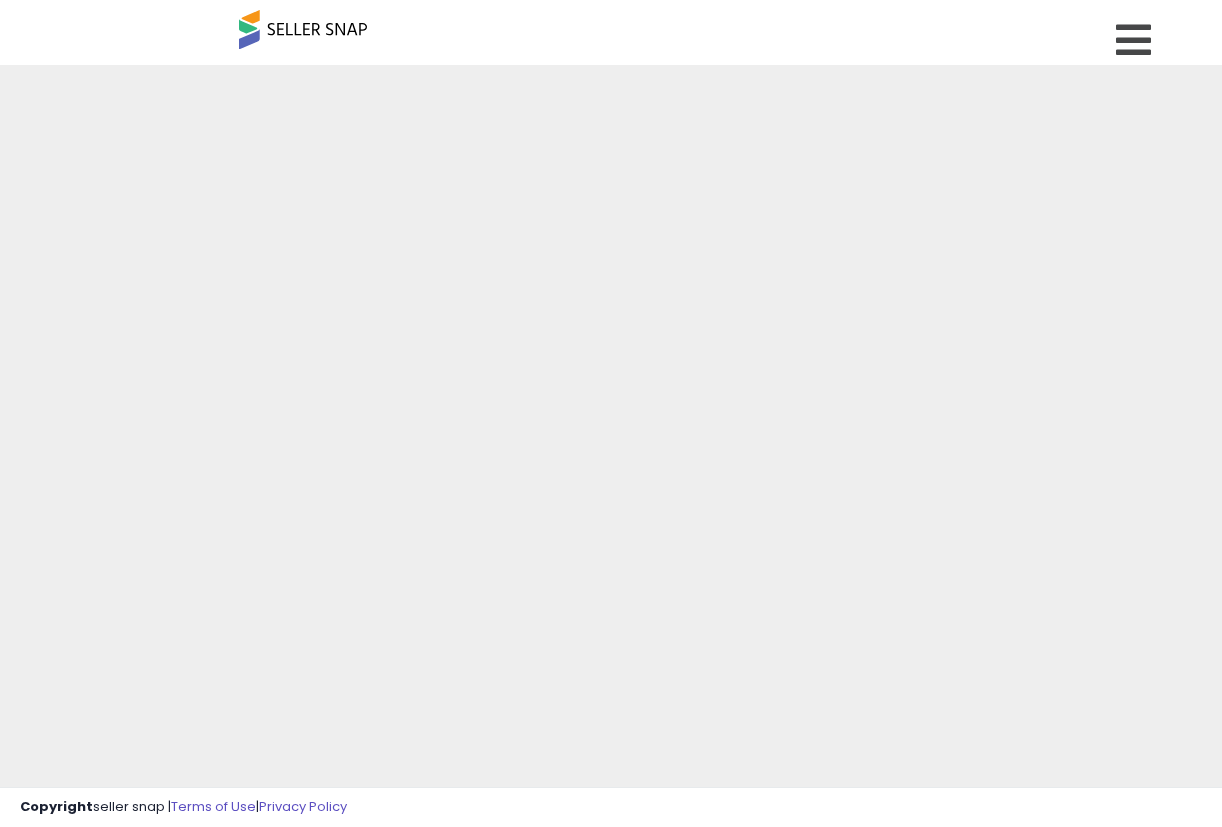 scroll, scrollTop: 0, scrollLeft: 0, axis: both 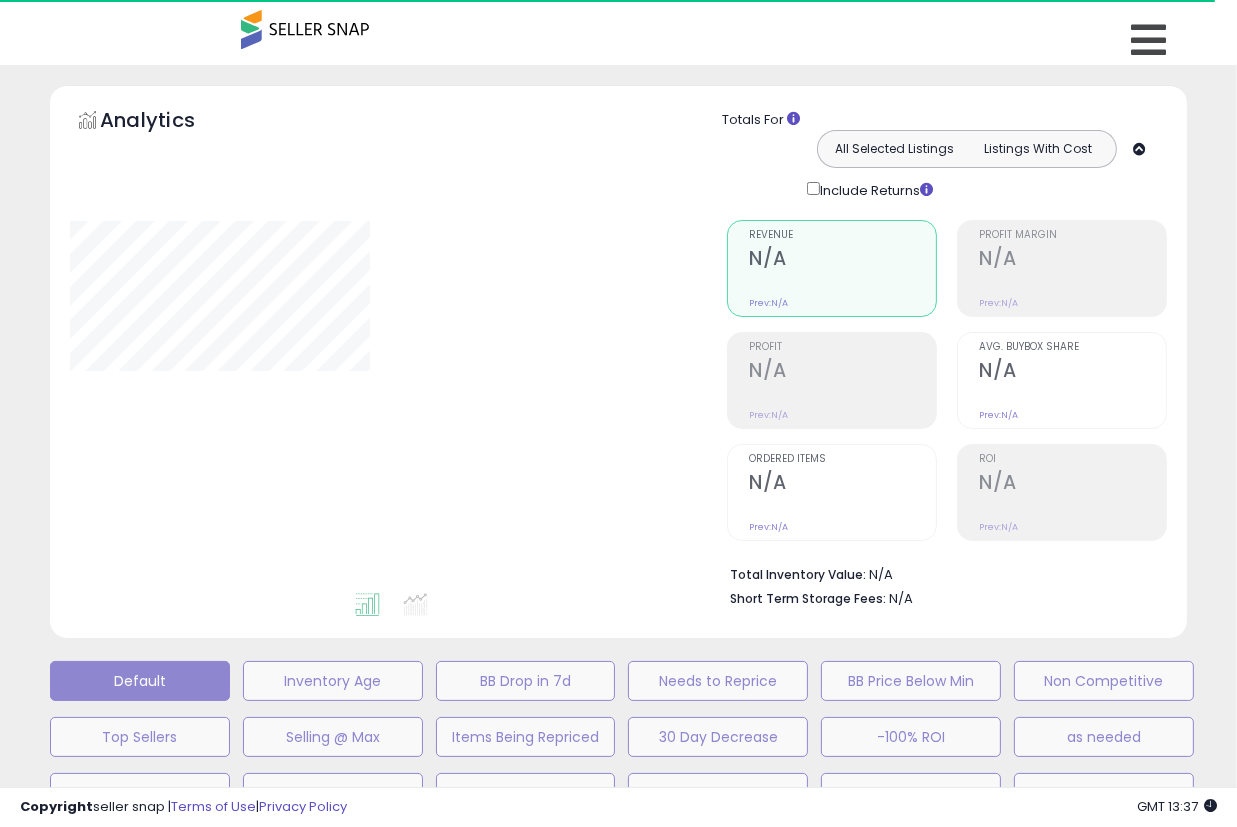 click on "Analytics
Totals For
All Selected Listings
Listings With Cost
Include Returns" at bounding box center [618, 150] 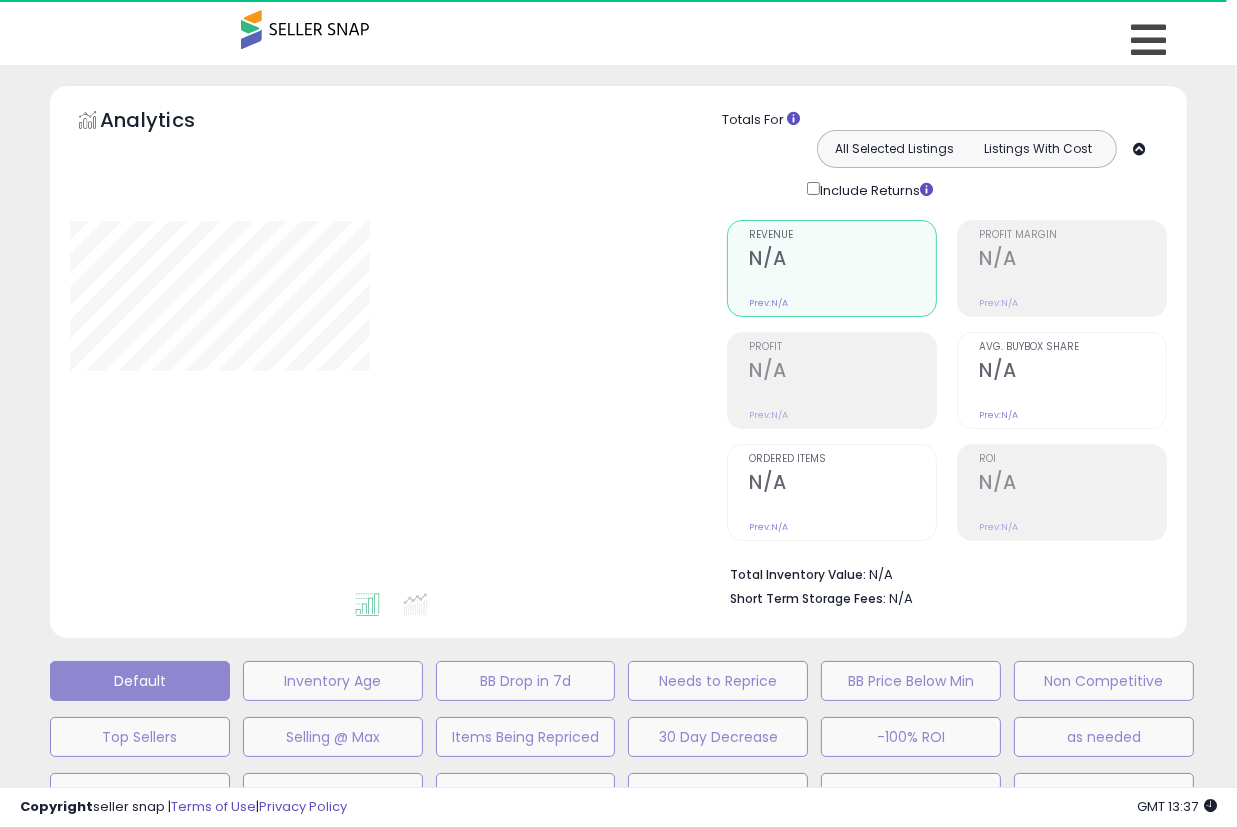 click on "**********" at bounding box center [618, 813] 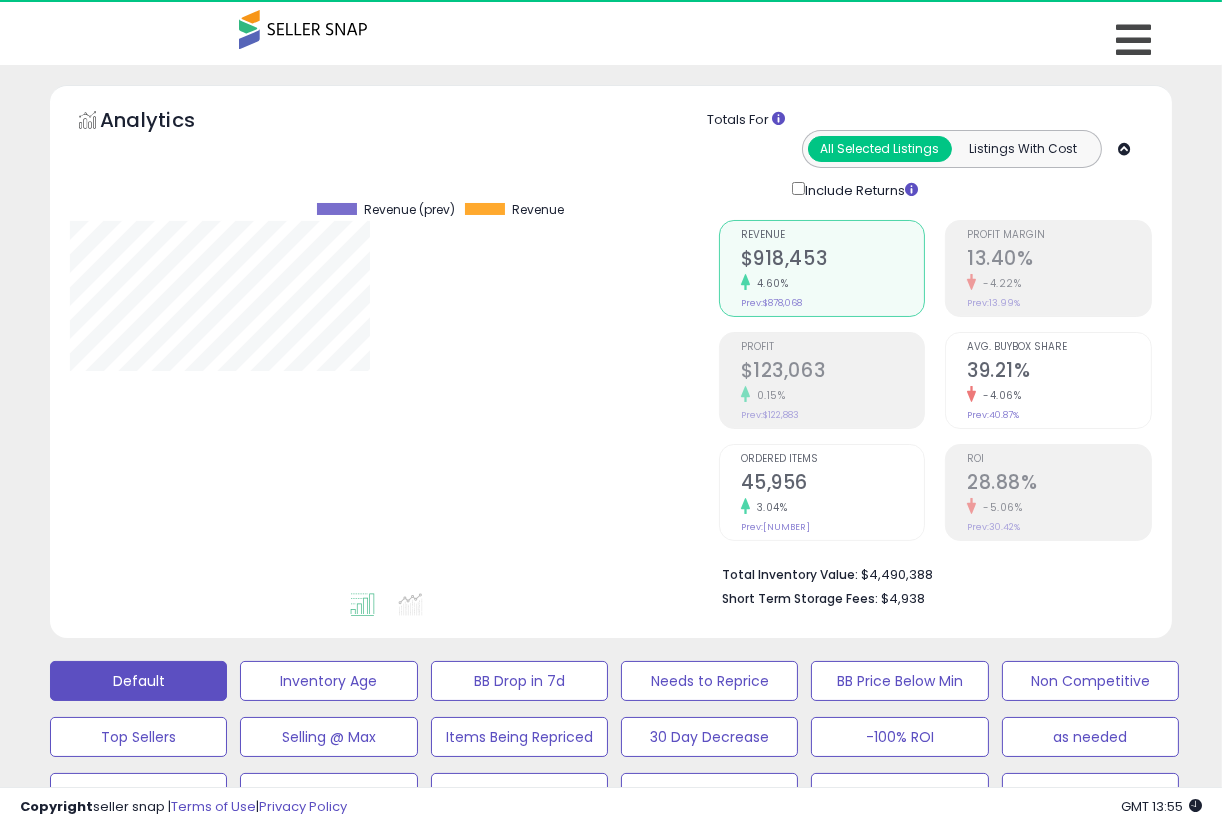 scroll, scrollTop: 999590, scrollLeft: 999351, axis: both 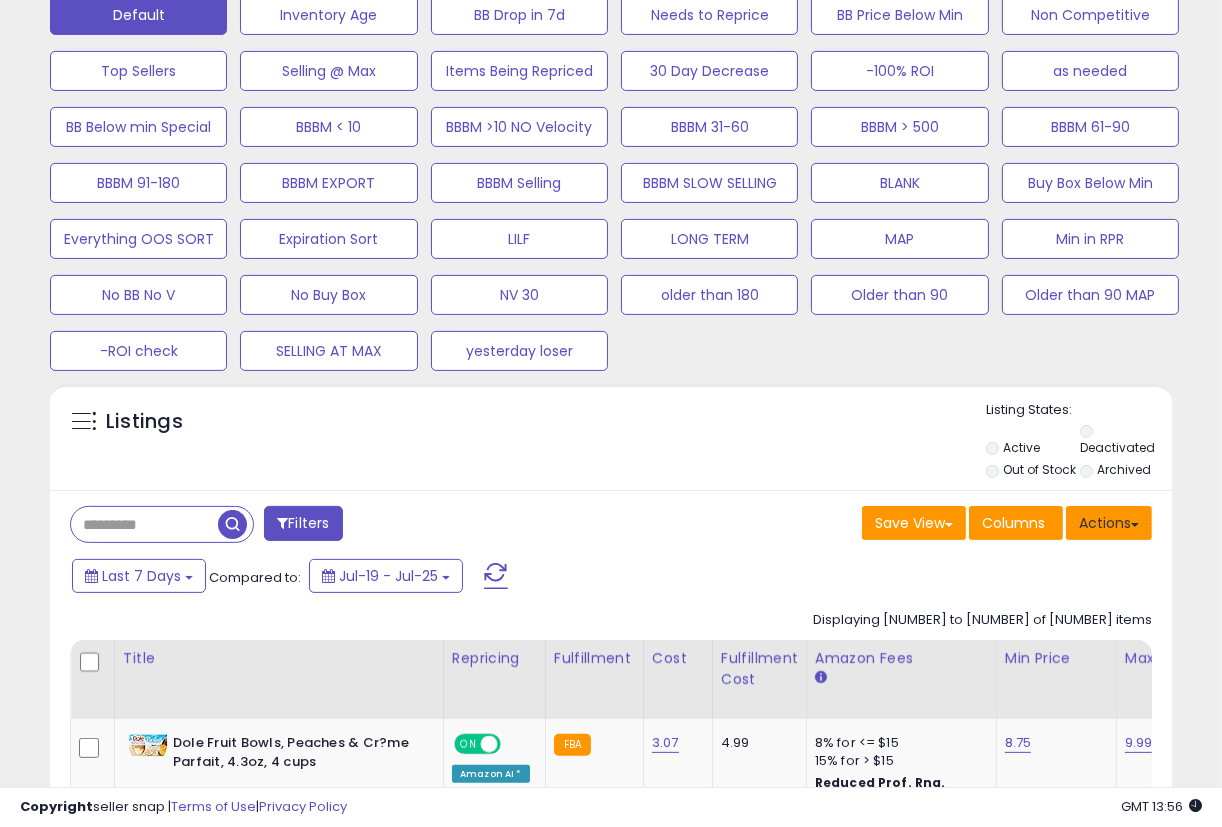 click on "Actions" at bounding box center (1109, 523) 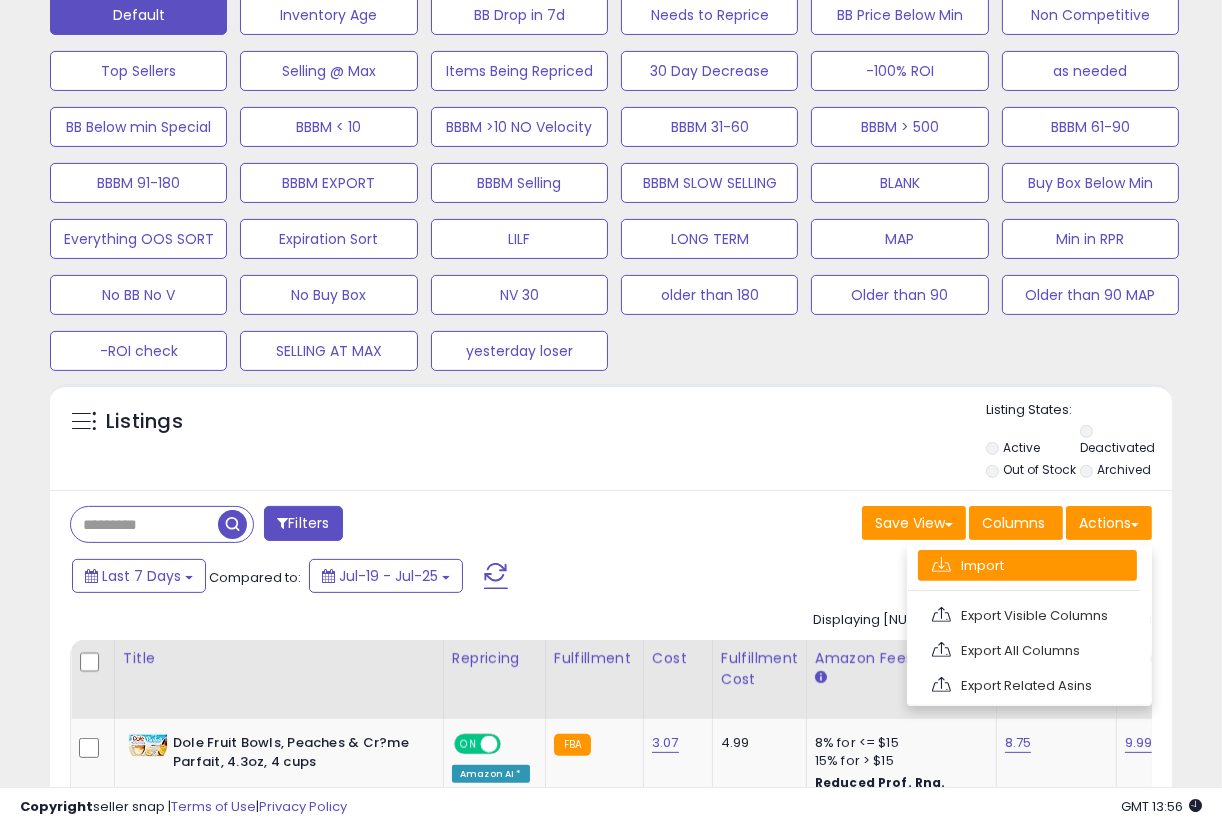 click on "Import" at bounding box center [1027, 565] 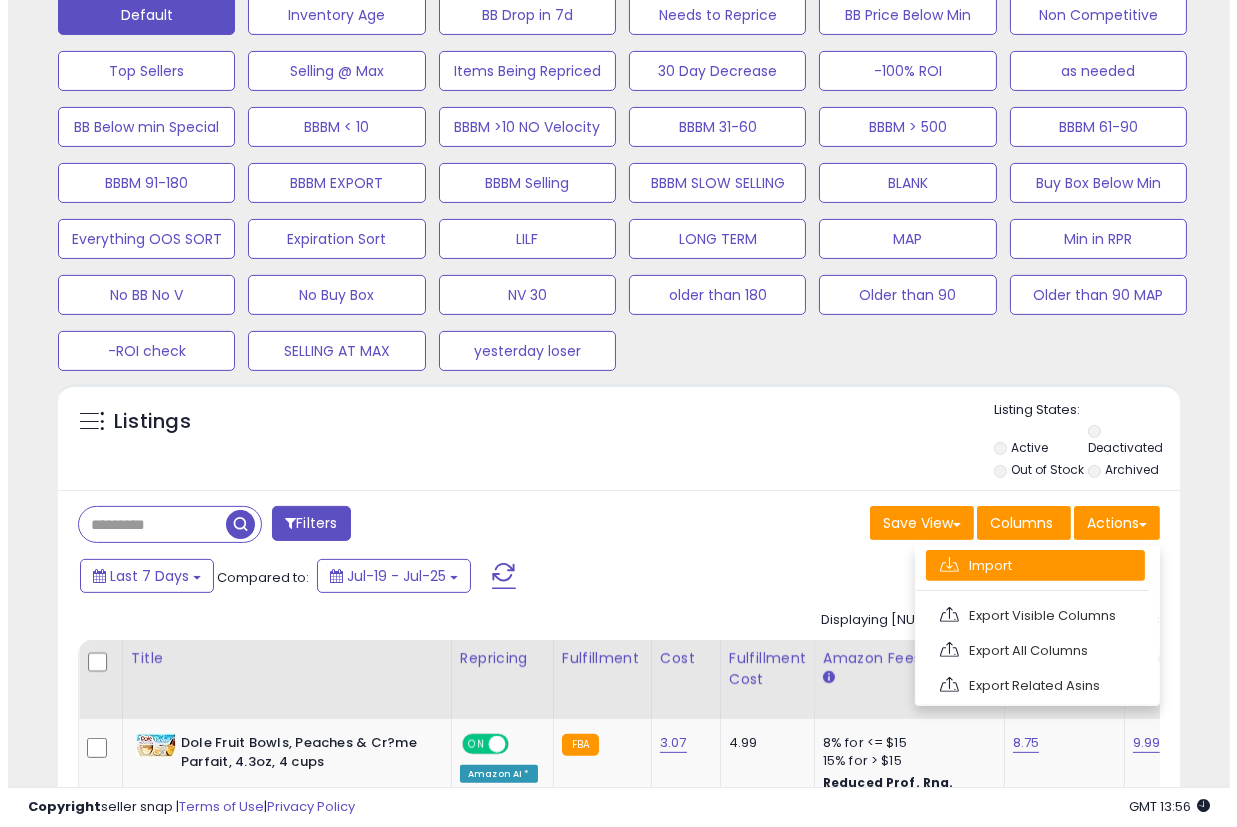 scroll, scrollTop: 999590, scrollLeft: 999342, axis: both 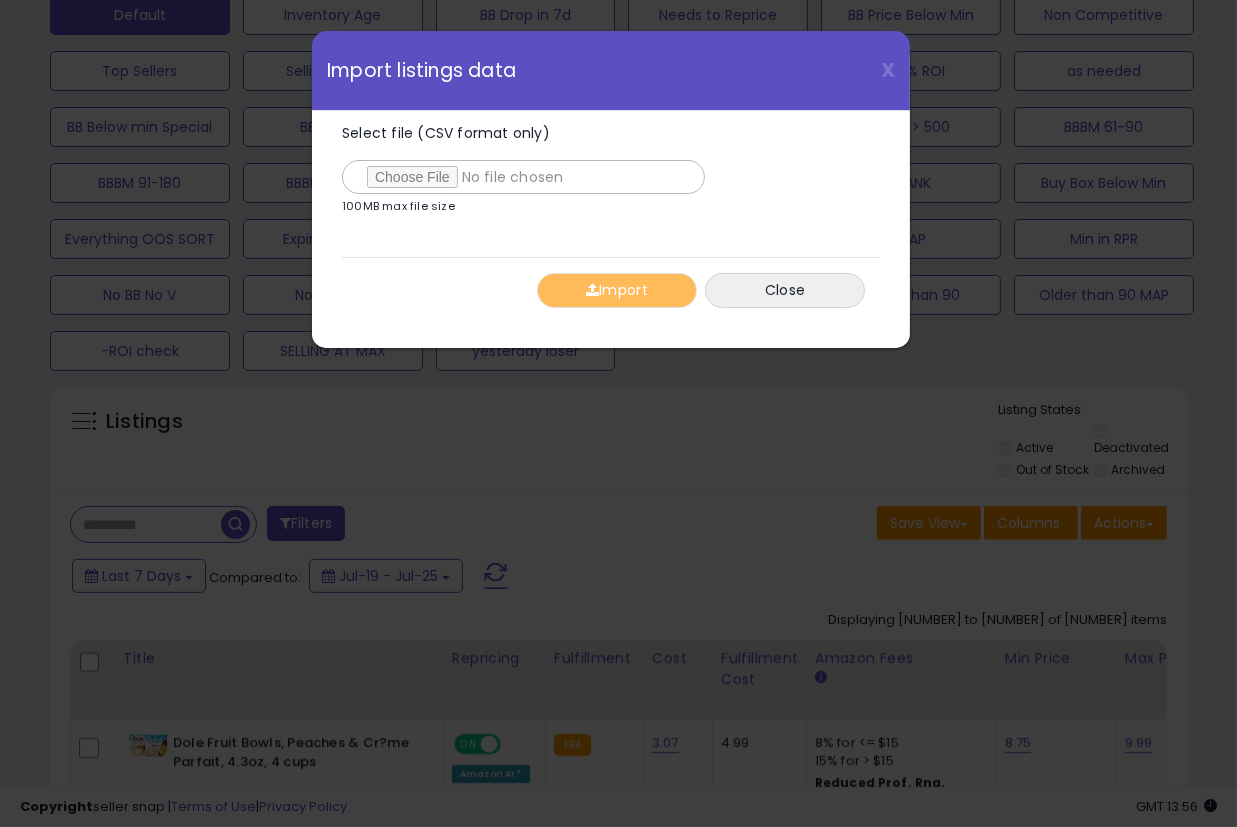 type on "**********" 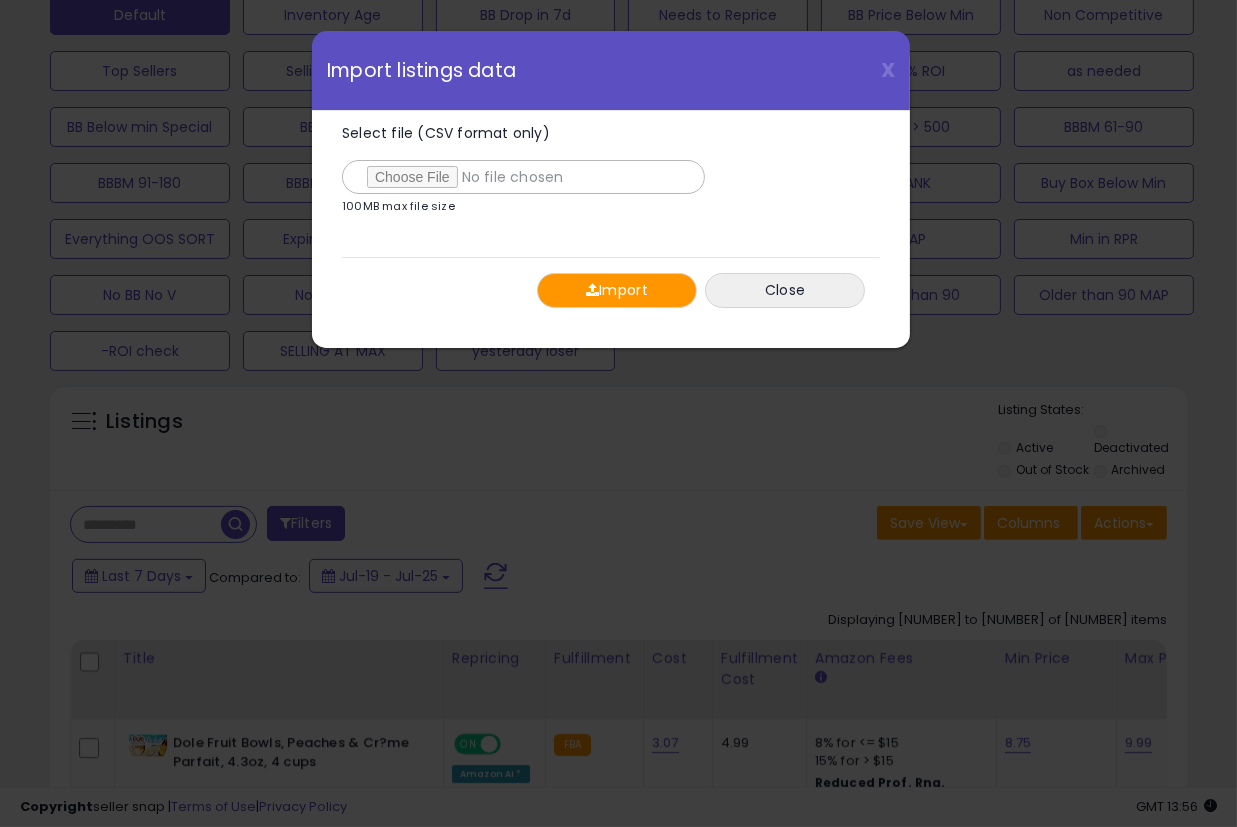 click on "Import" at bounding box center (617, 290) 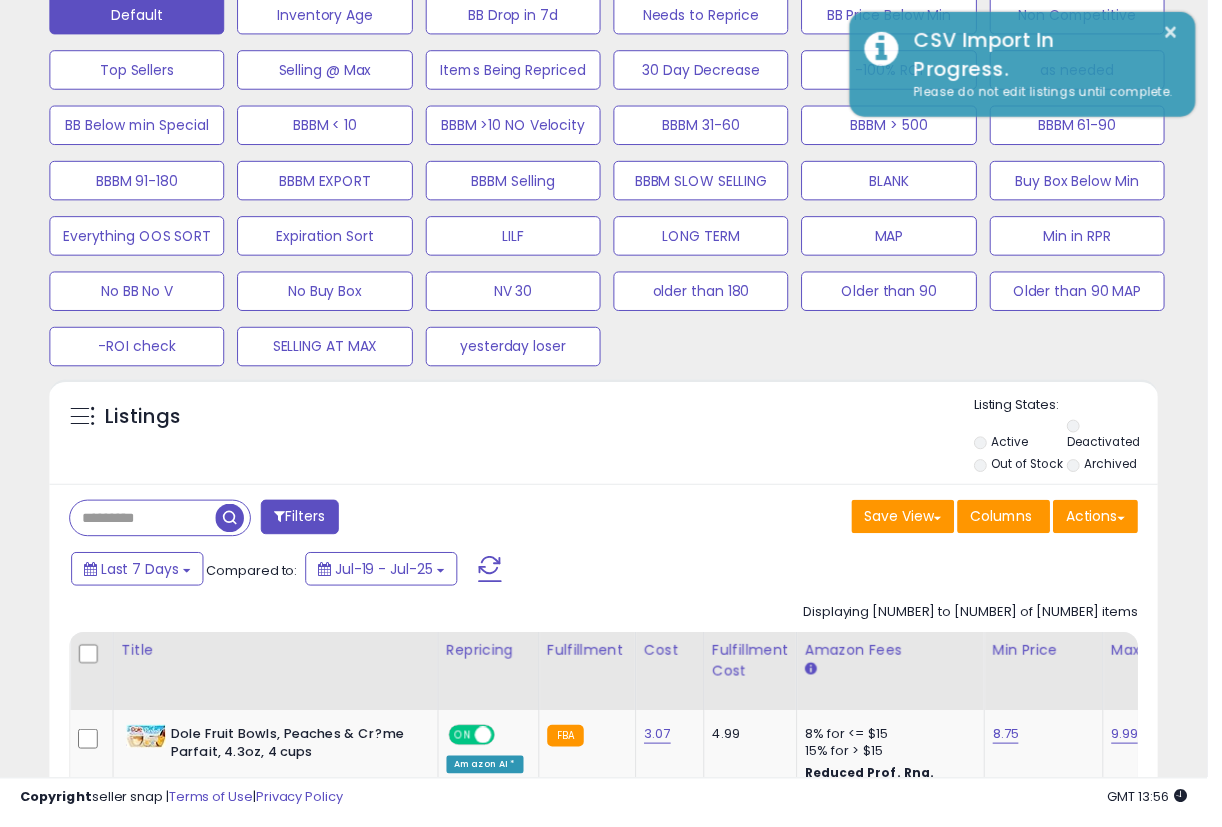 scroll, scrollTop: 410, scrollLeft: 648, axis: both 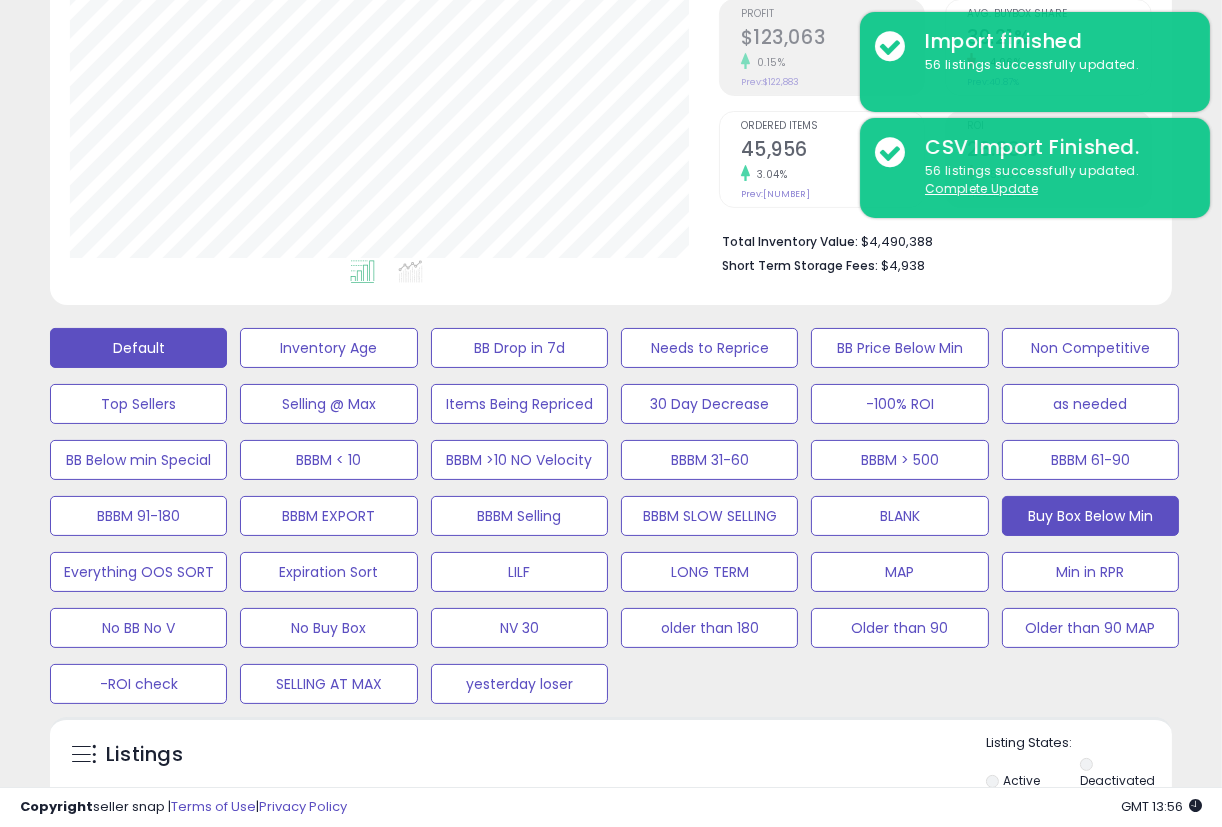 click on "Buy Box Below Min" at bounding box center (328, 348) 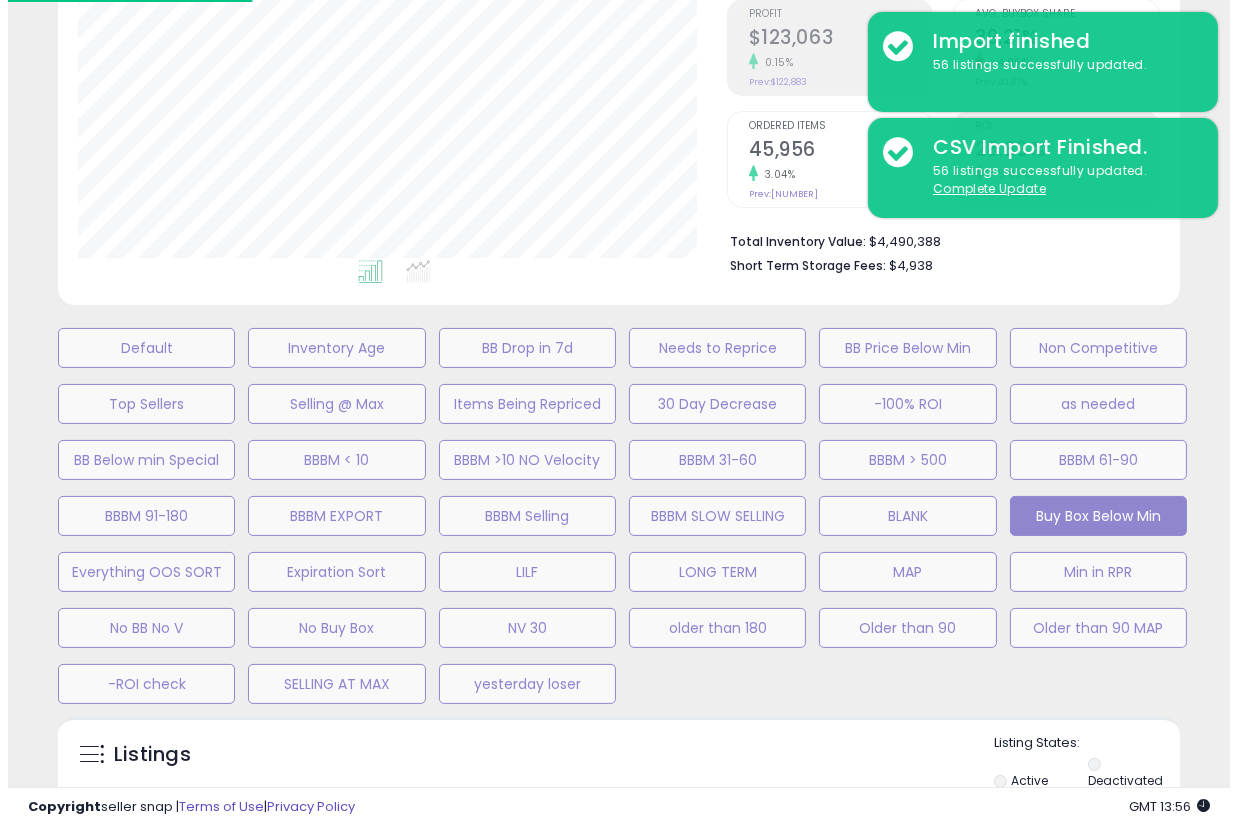 scroll, scrollTop: 999590, scrollLeft: 999342, axis: both 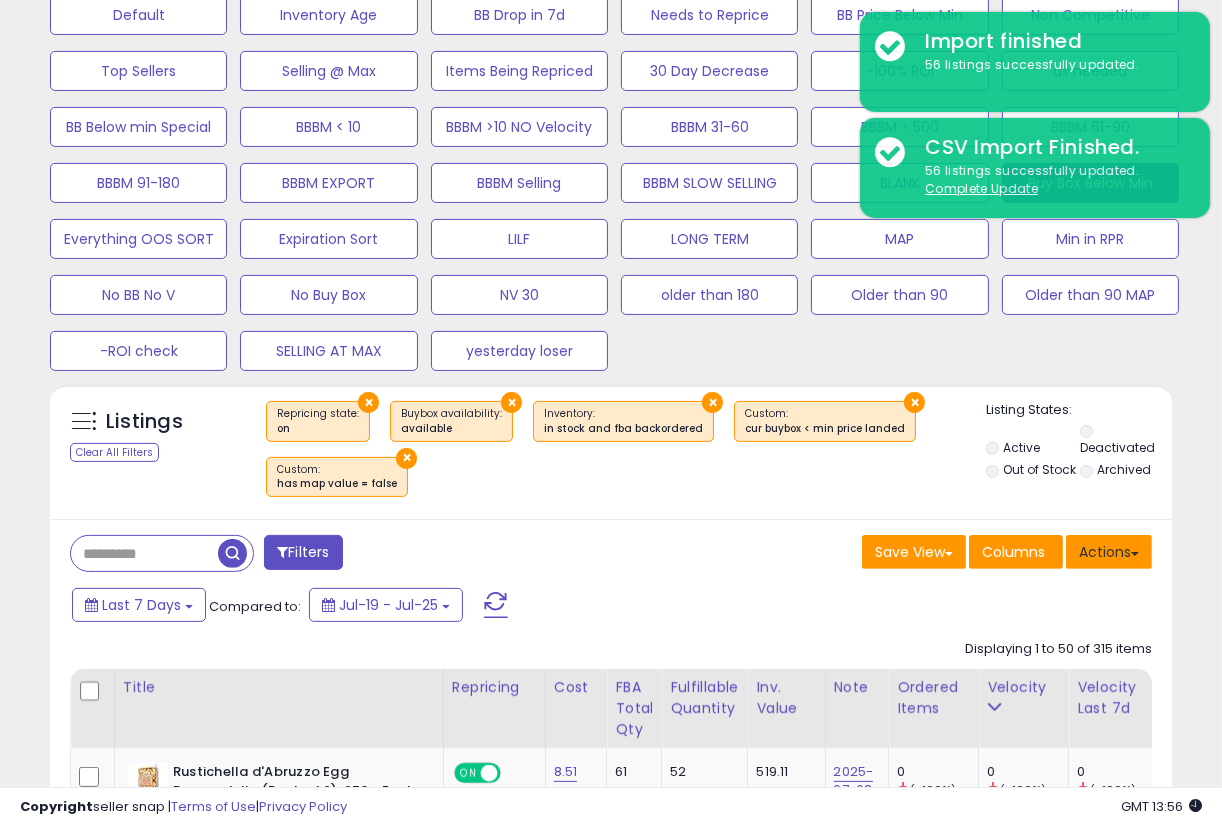 click on "Actions" at bounding box center [1109, 552] 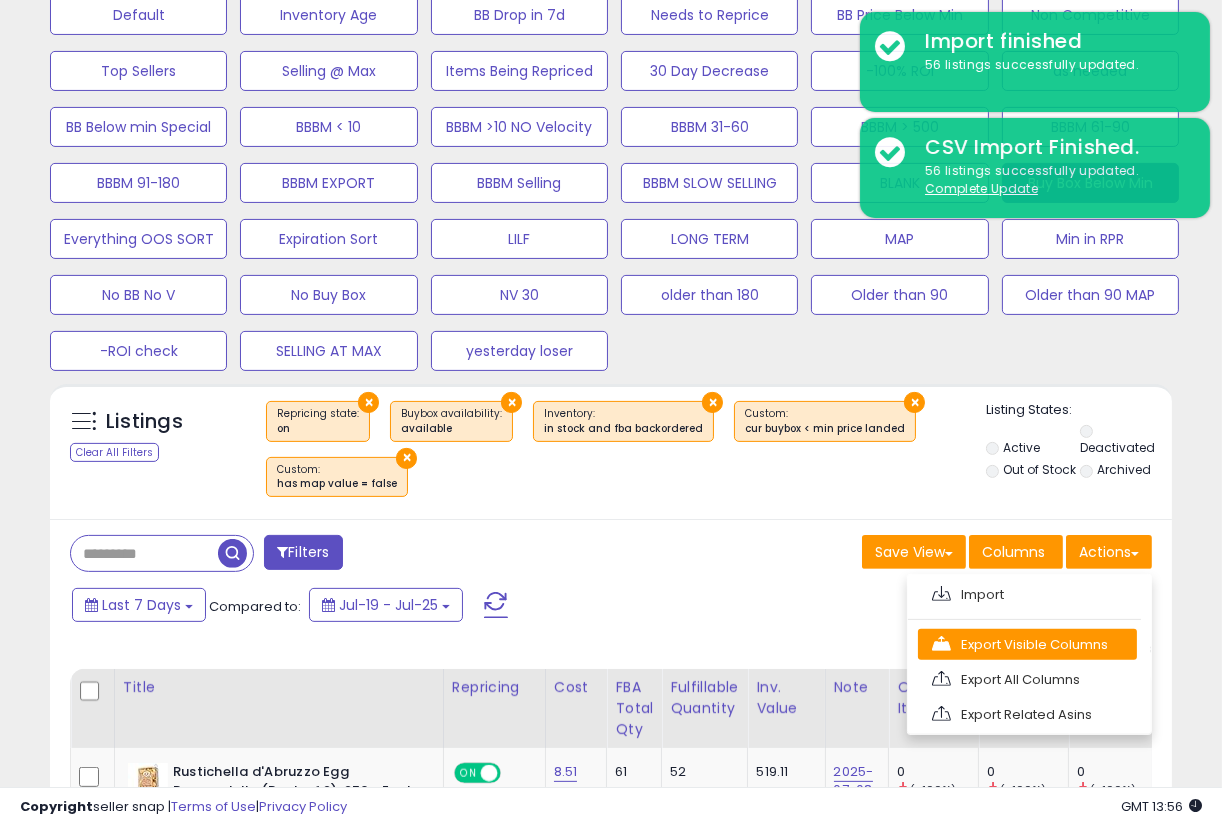 click on "Export Visible Columns" at bounding box center [1027, 644] 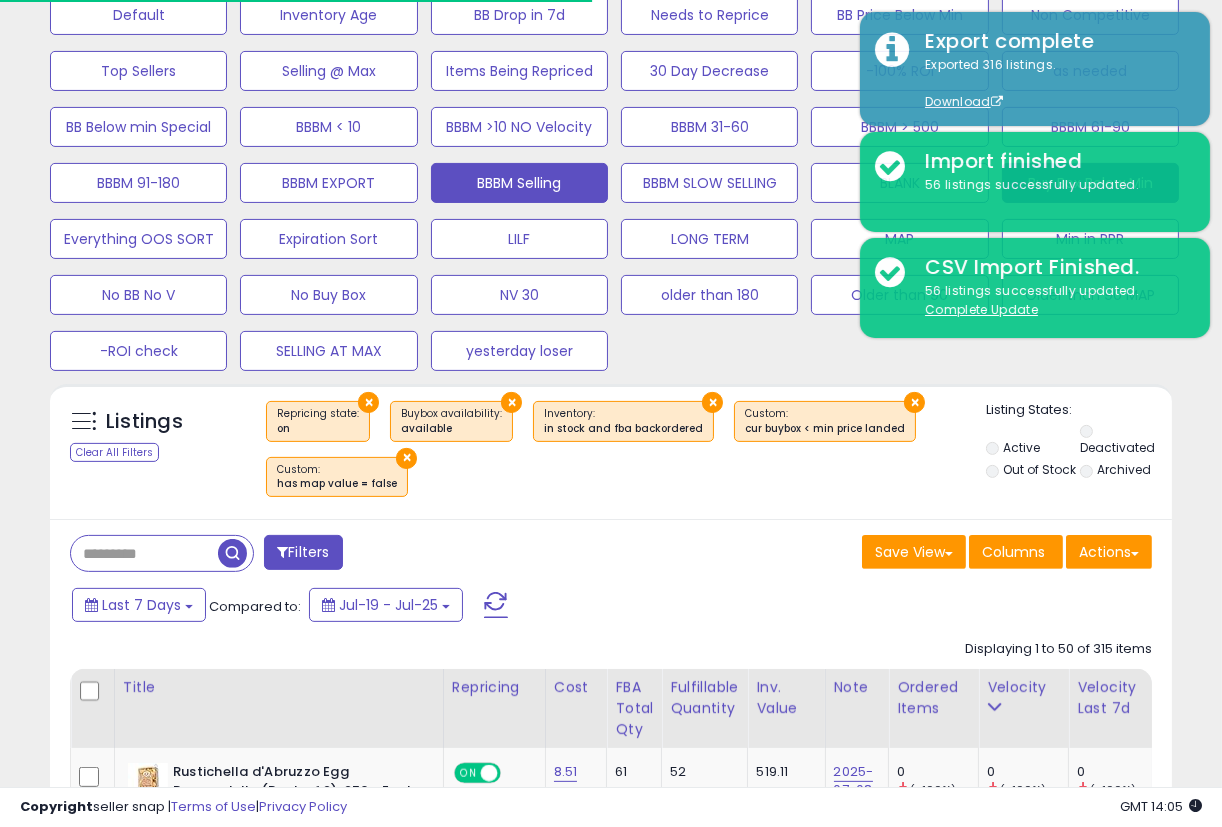 scroll, scrollTop: 999590, scrollLeft: 999351, axis: both 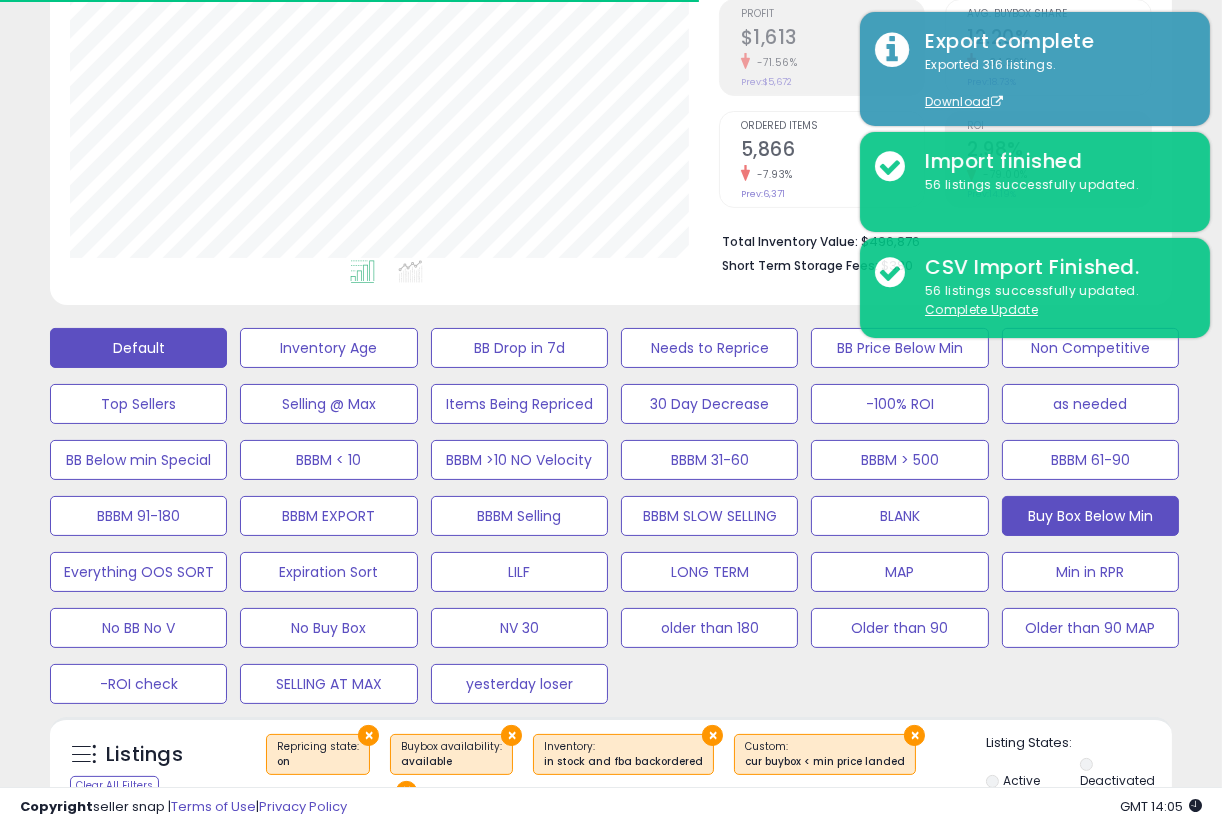 click on "Default" at bounding box center [138, 348] 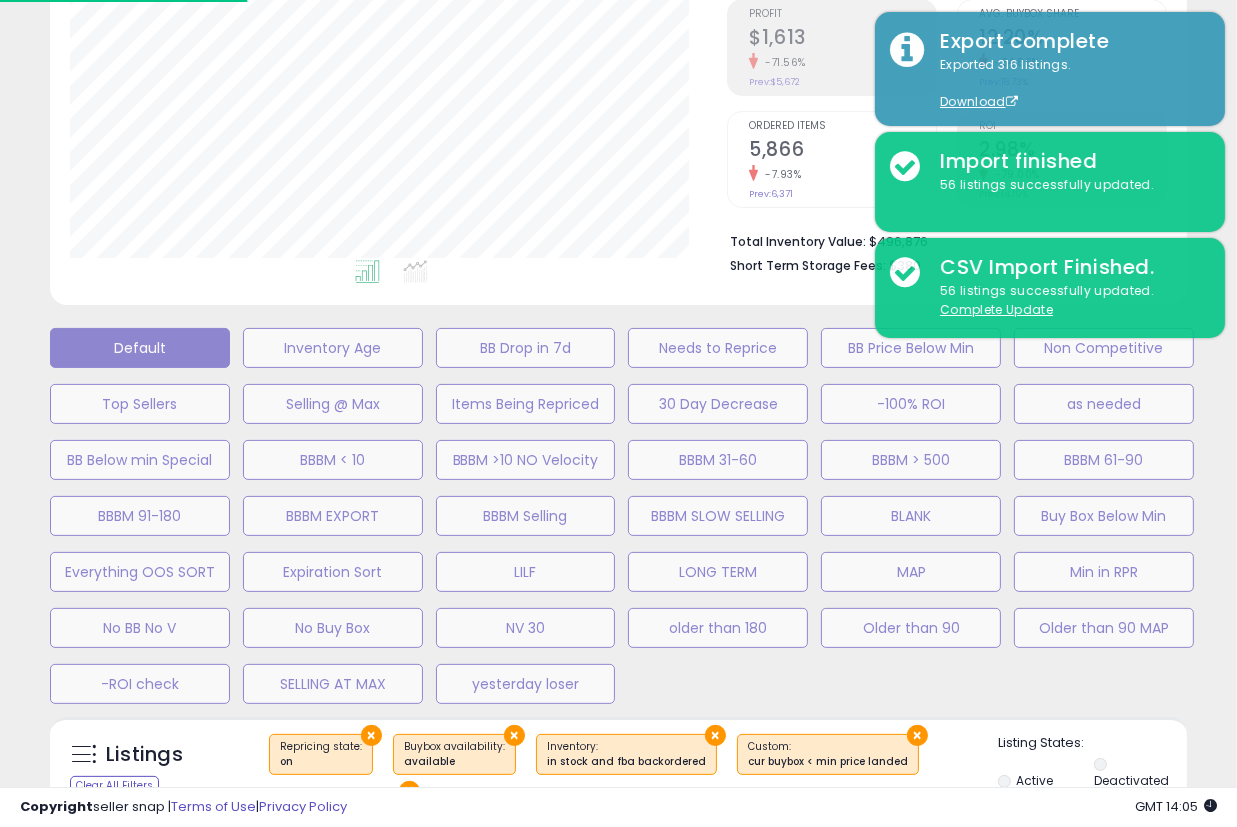 scroll, scrollTop: 999590, scrollLeft: 999342, axis: both 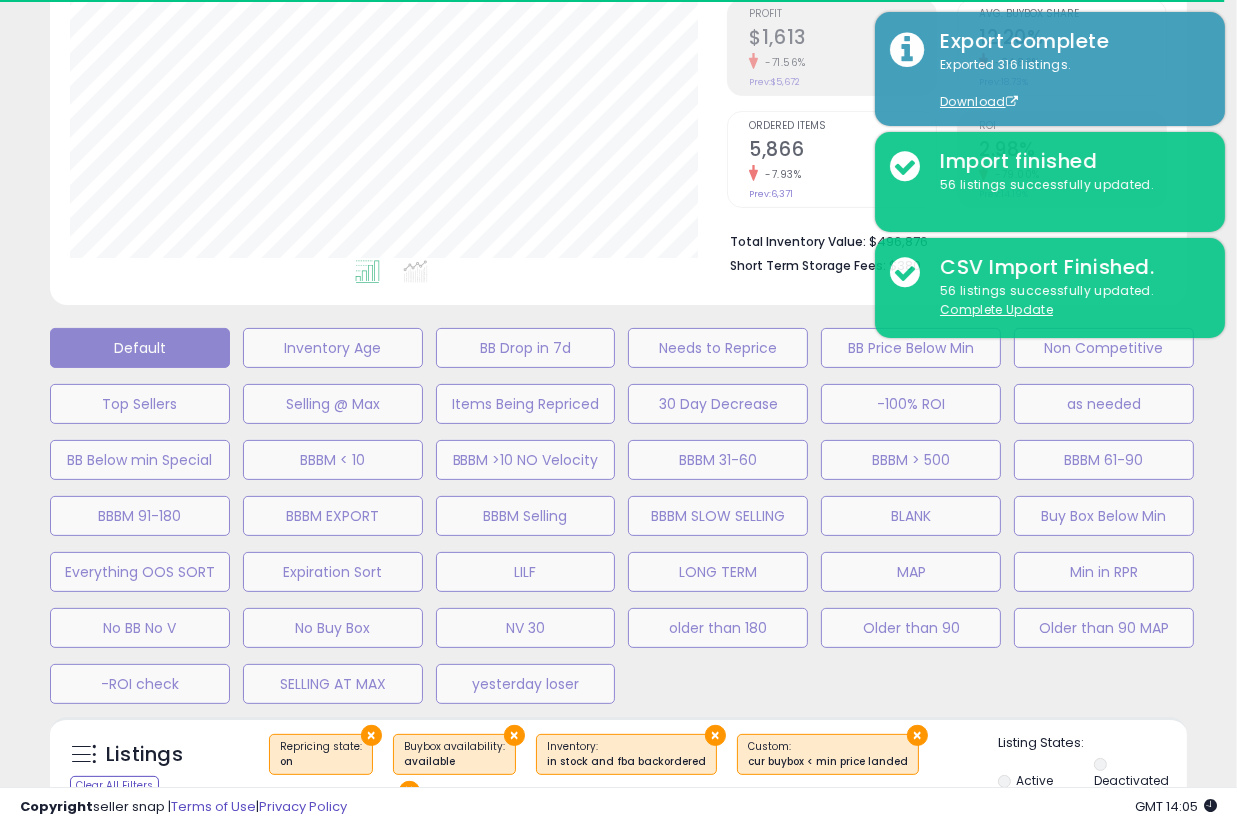 select on "**" 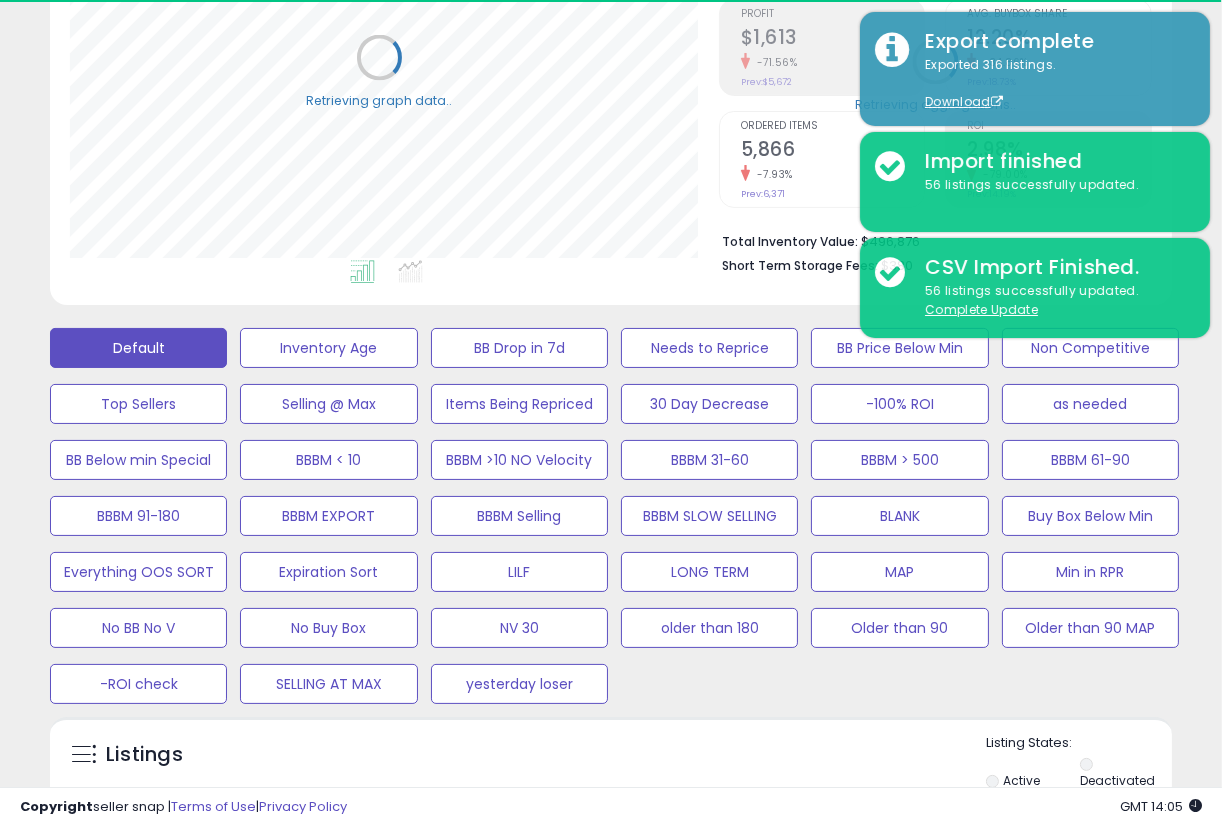 scroll, scrollTop: 410, scrollLeft: 648, axis: both 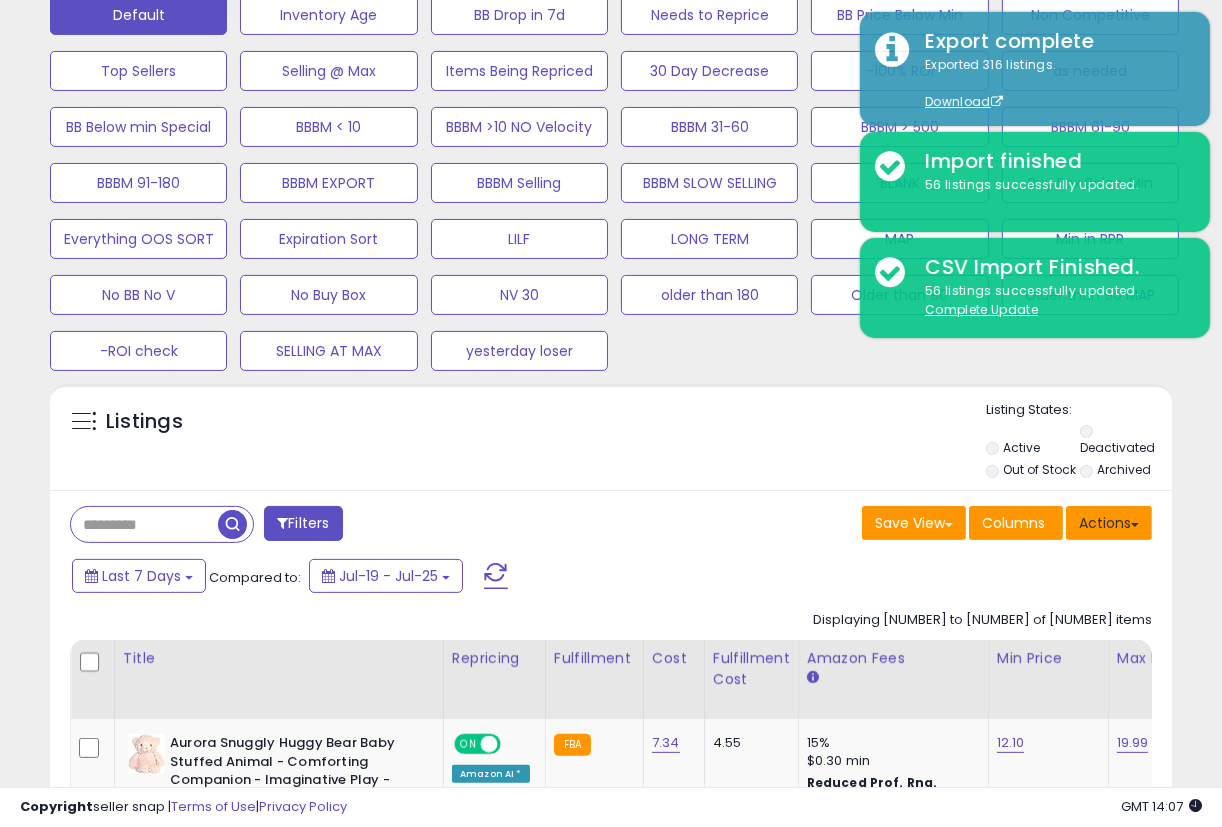 click on "Actions" at bounding box center [1109, 523] 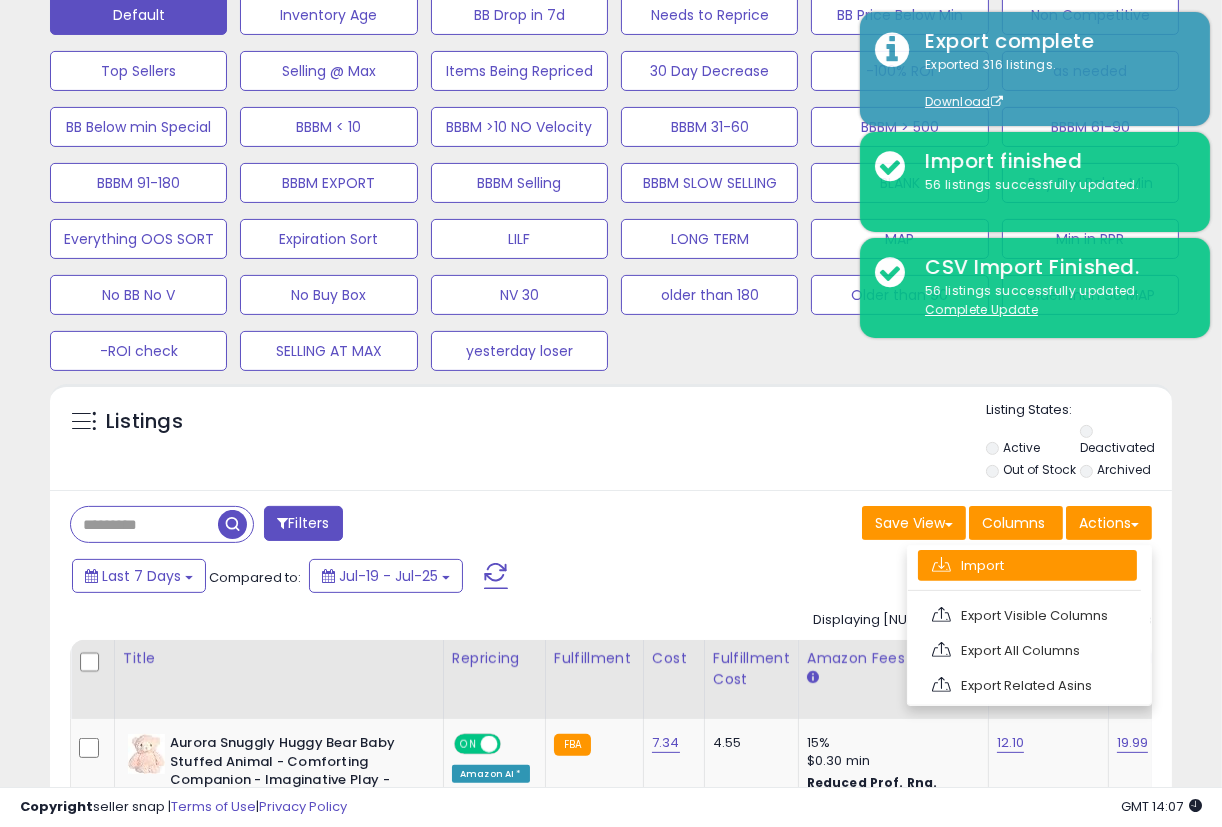 click on "Import" at bounding box center [1027, 565] 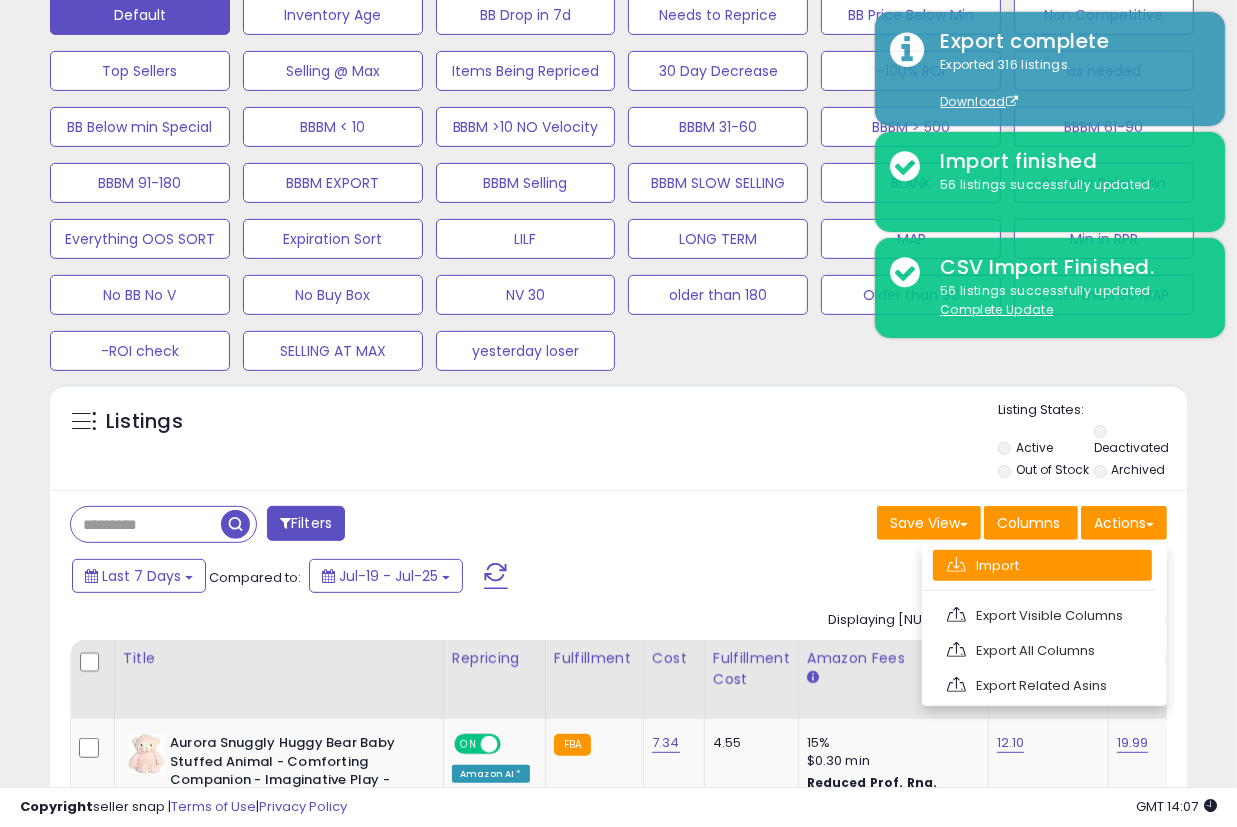 scroll, scrollTop: 999590, scrollLeft: 999342, axis: both 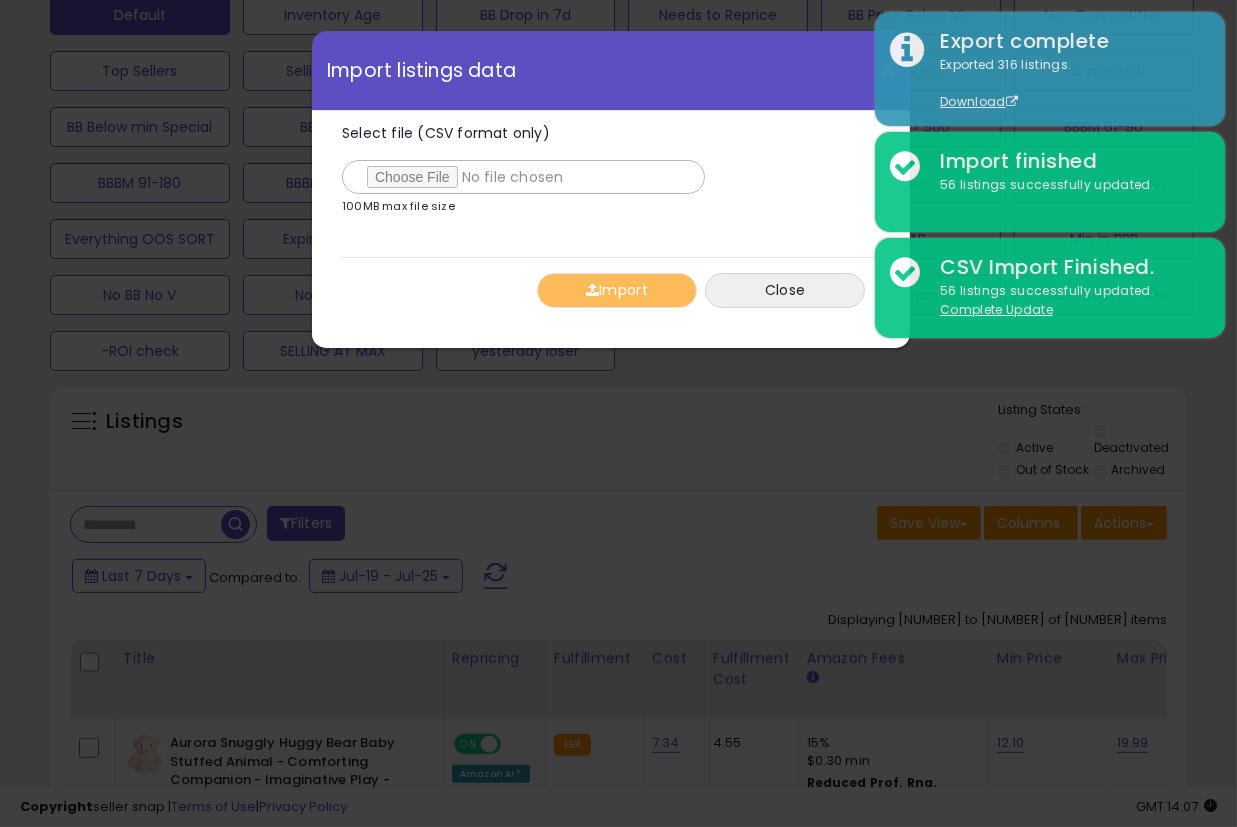 type on "**********" 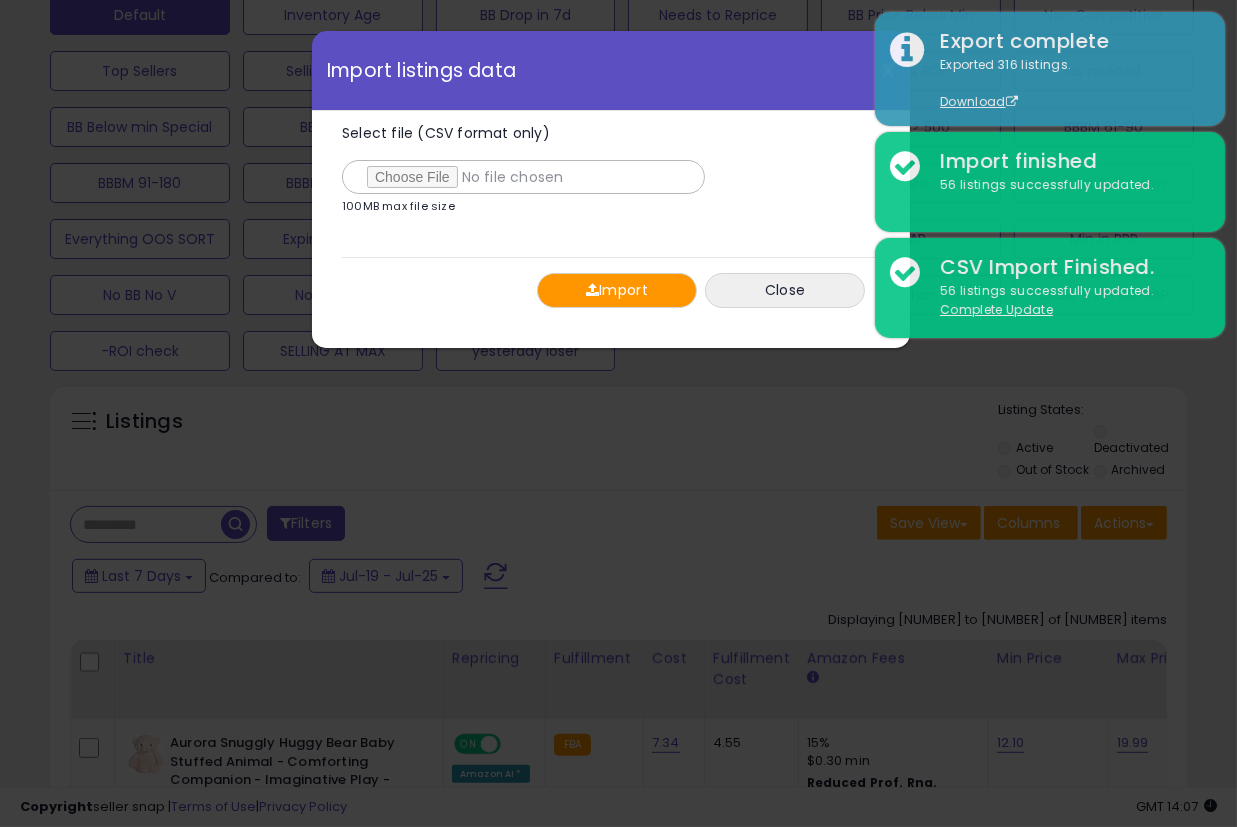 click on "Import" at bounding box center (617, 290) 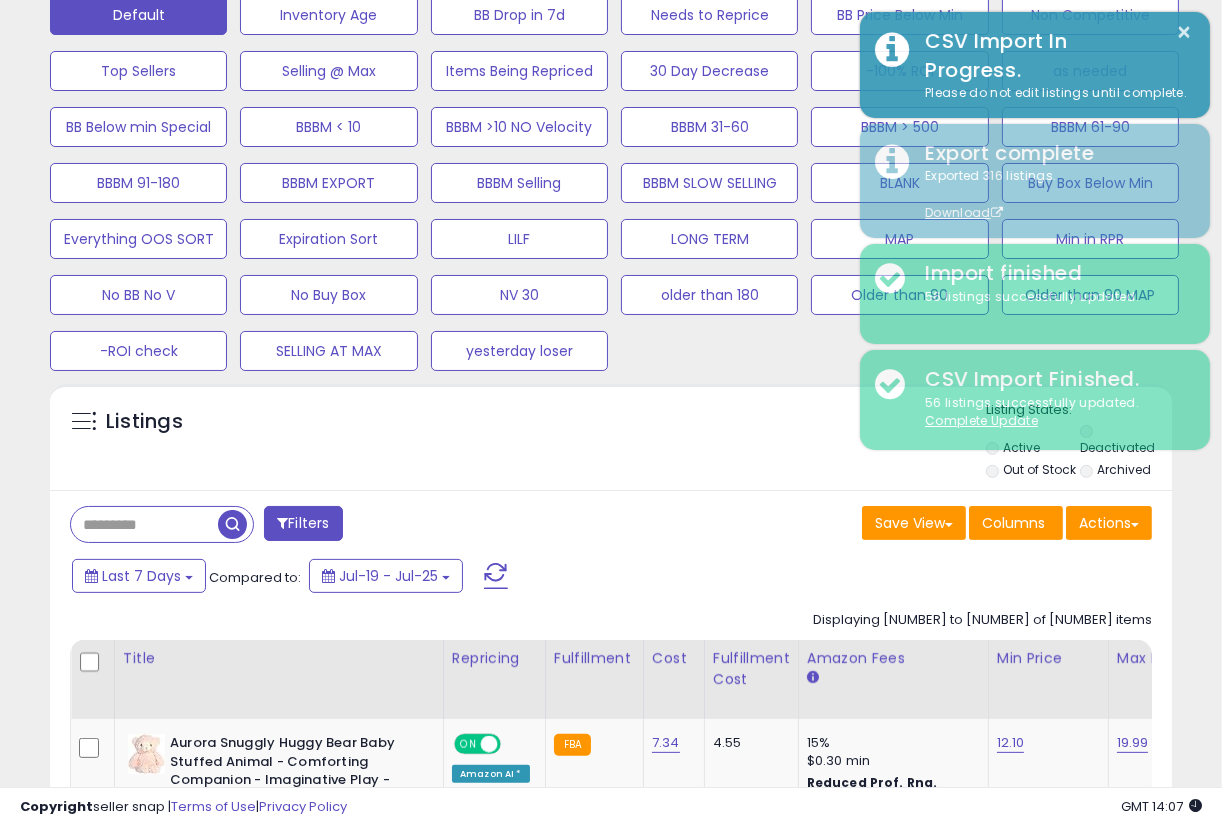 scroll, scrollTop: 410, scrollLeft: 648, axis: both 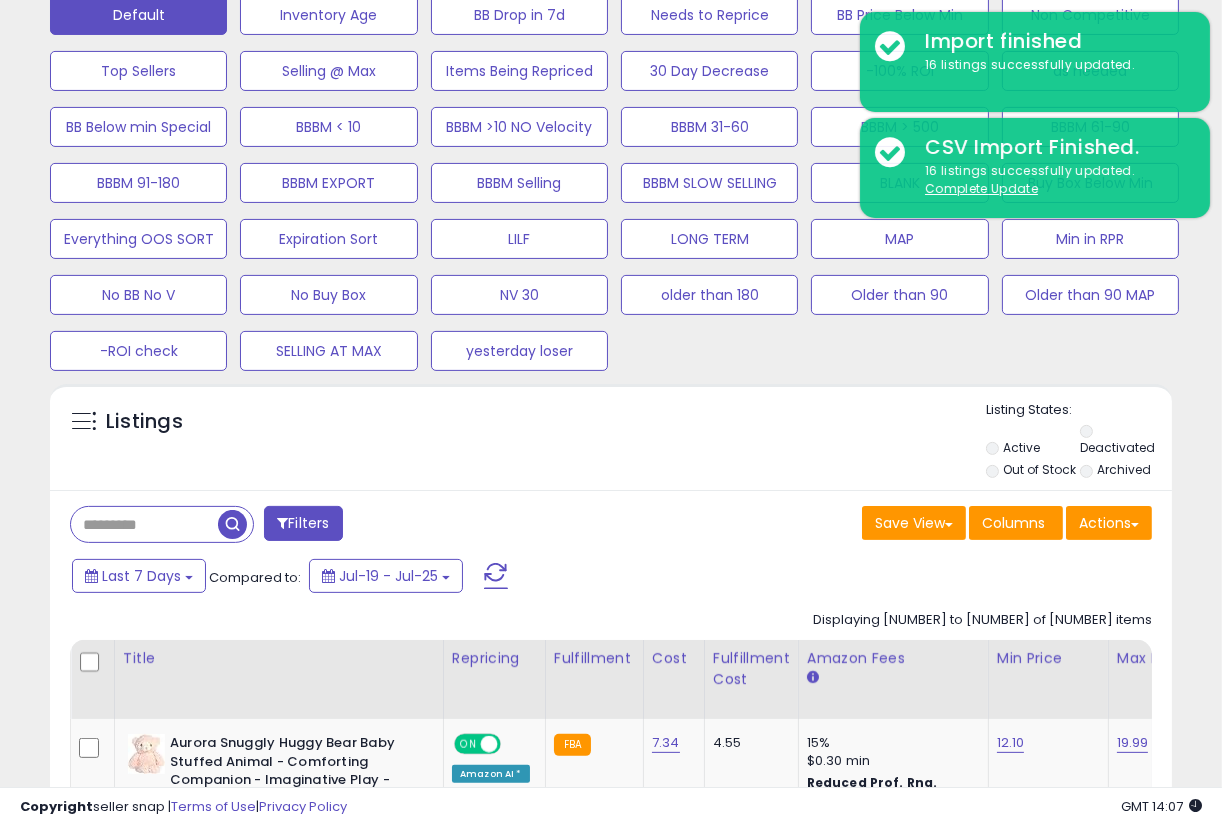 click on "Listings" at bounding box center [611, 442] 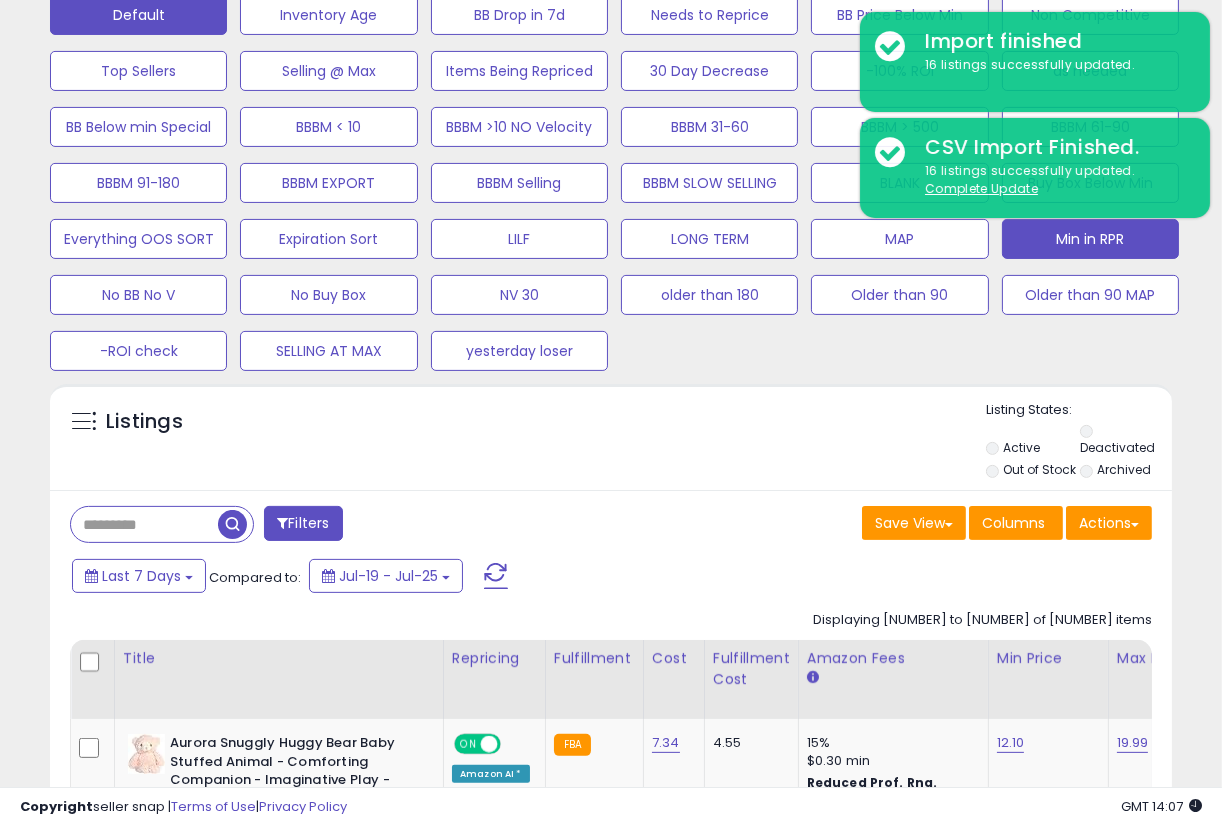 click on "Min in RPR" at bounding box center (328, 15) 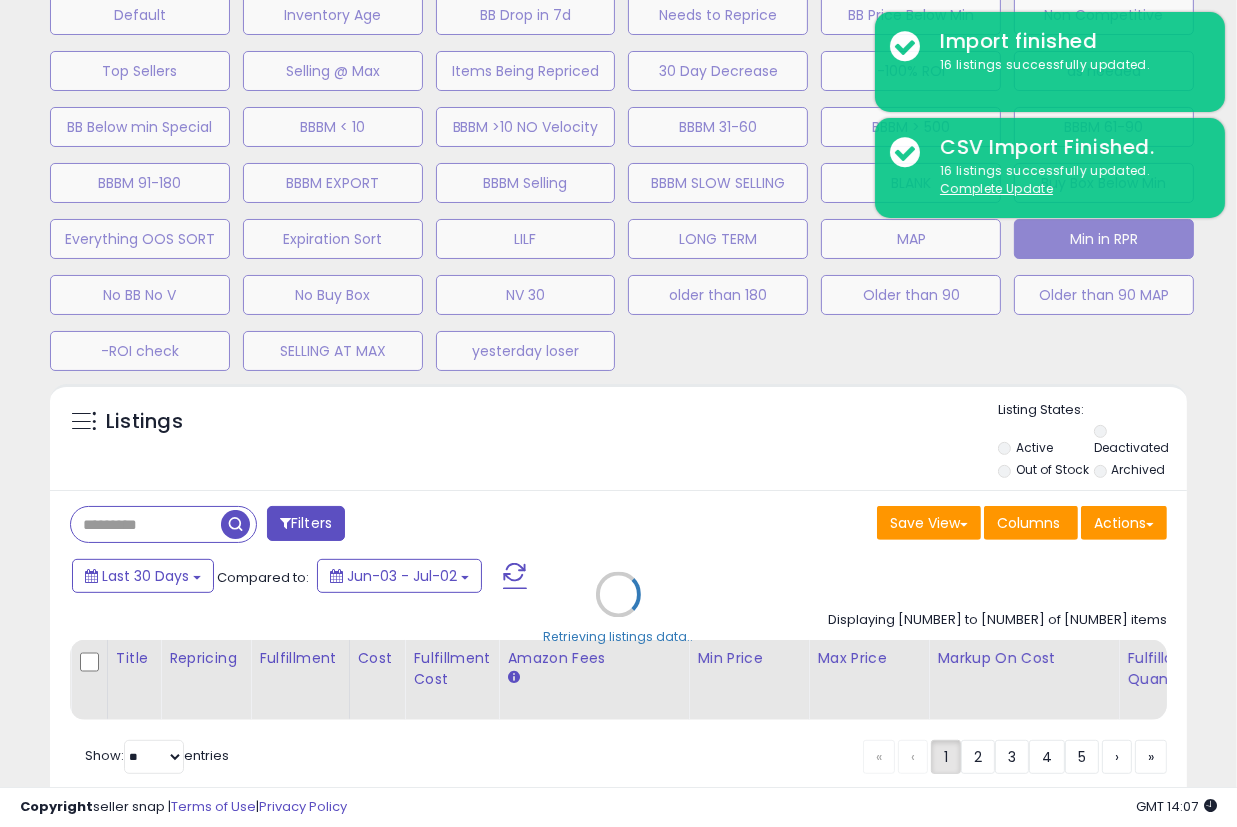 scroll, scrollTop: 999590, scrollLeft: 999342, axis: both 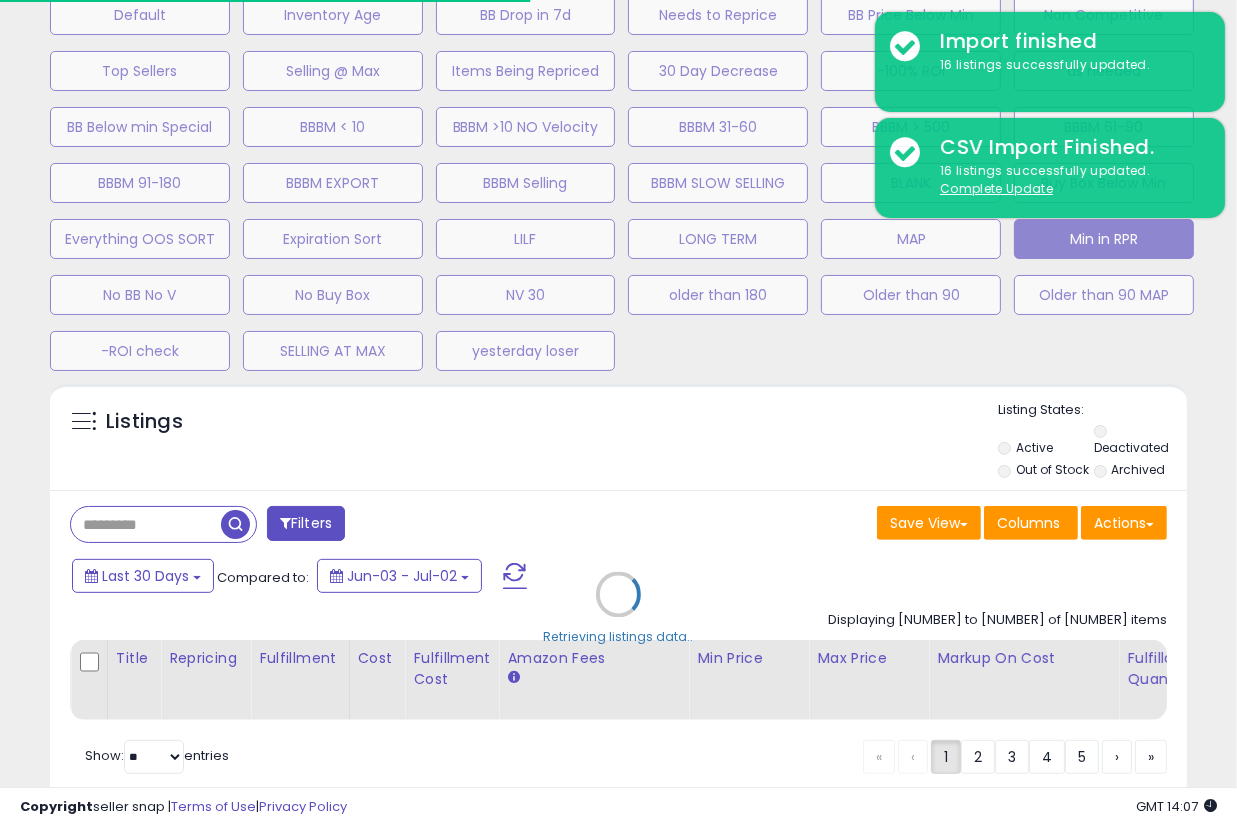 select on "**" 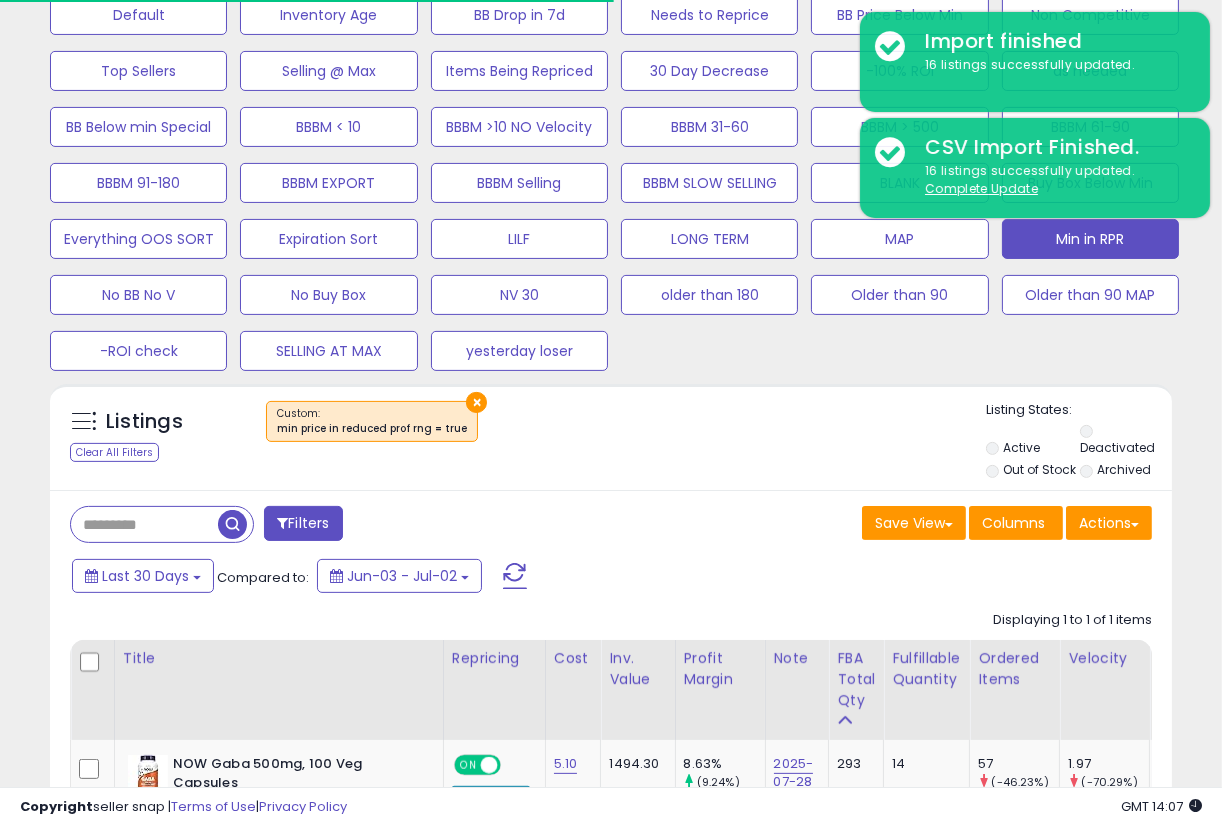scroll, scrollTop: 410, scrollLeft: 648, axis: both 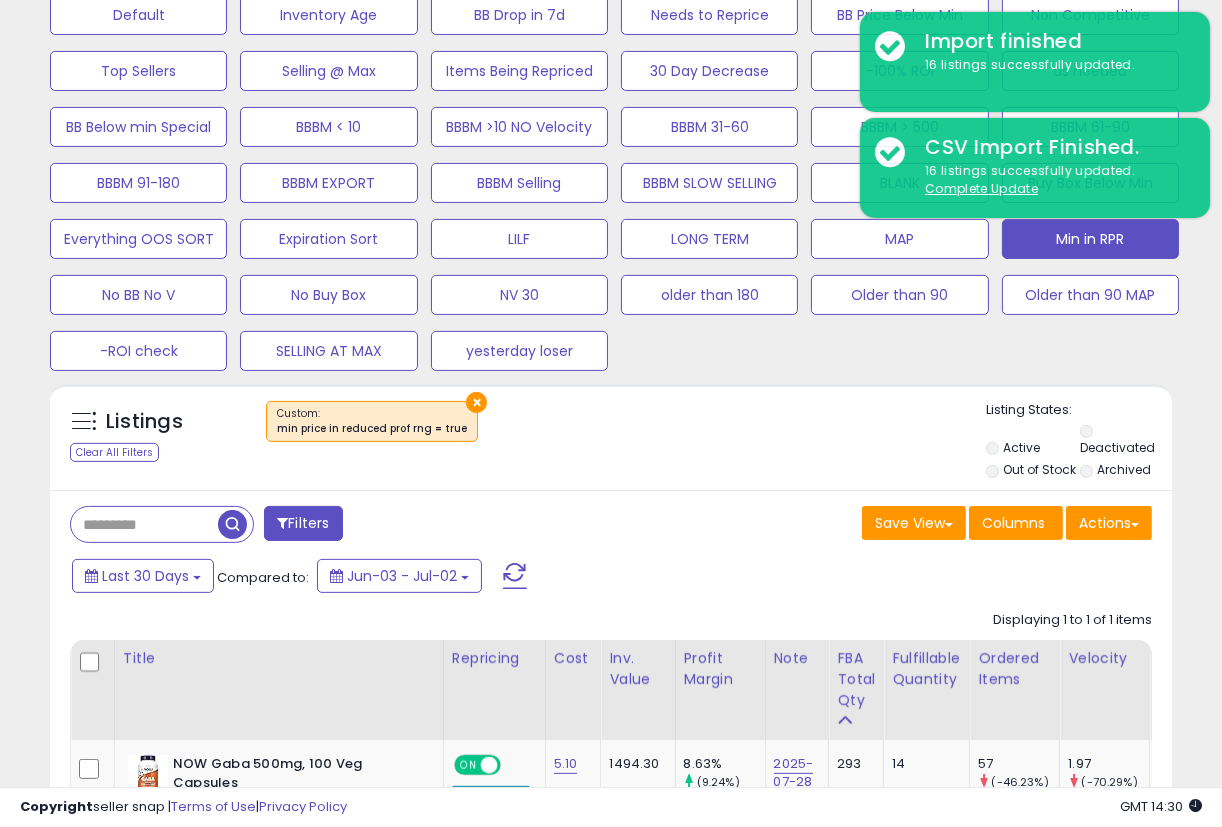 drag, startPoint x: 666, startPoint y: 451, endPoint x: 676, endPoint y: 441, distance: 14.142136 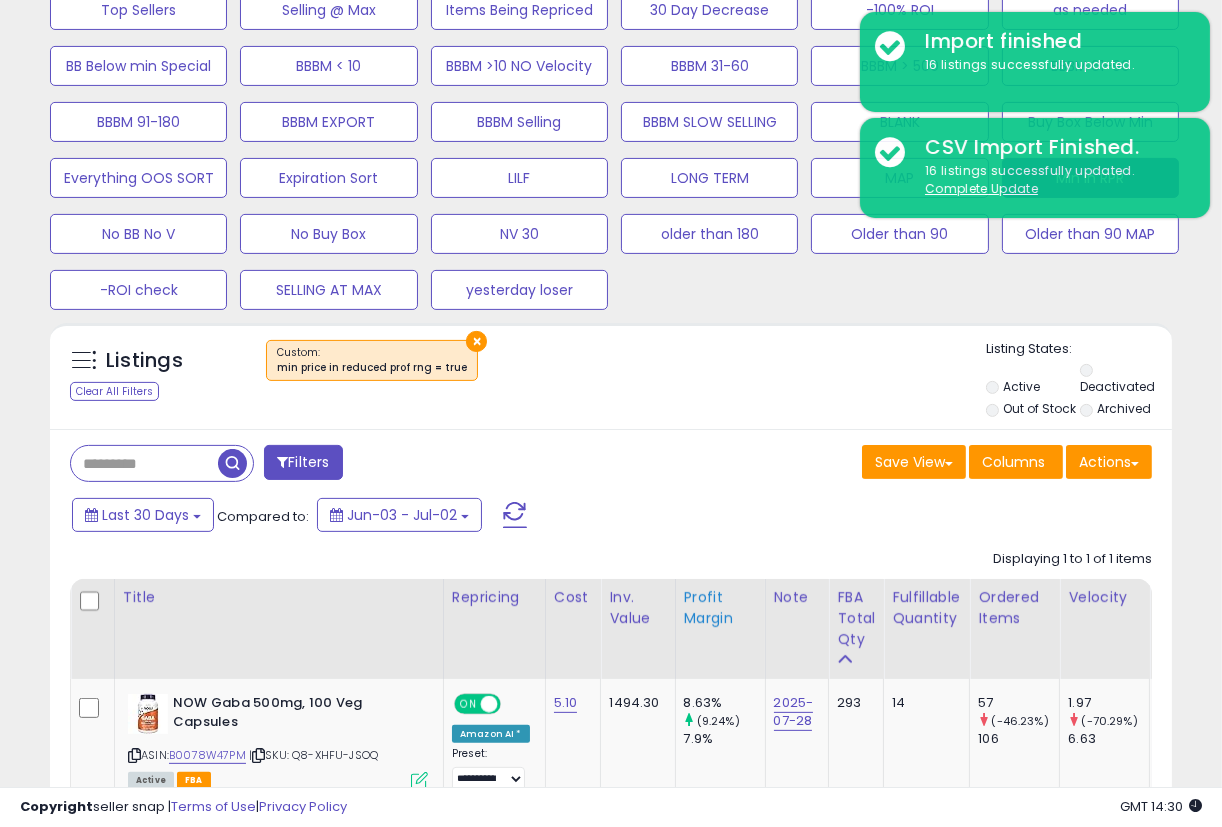 scroll, scrollTop: 857, scrollLeft: 0, axis: vertical 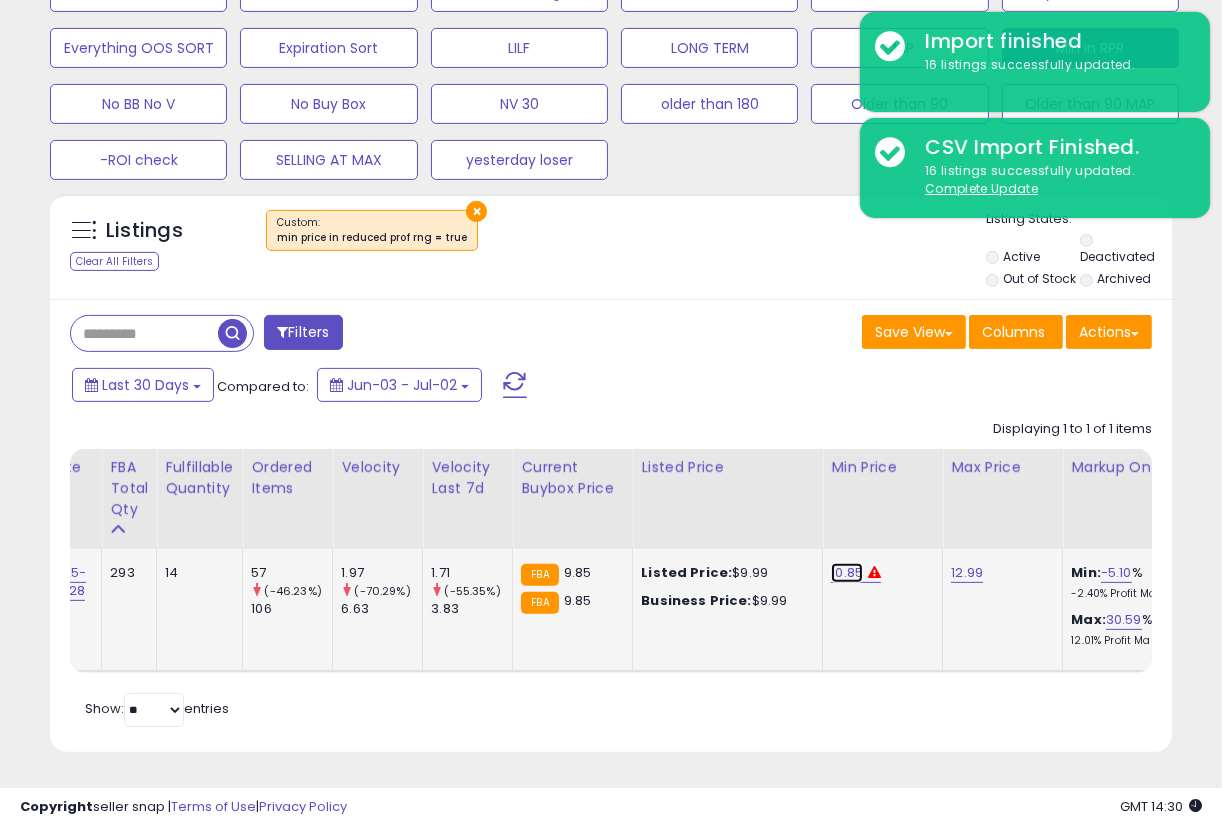 click on "10.85" at bounding box center [847, 573] 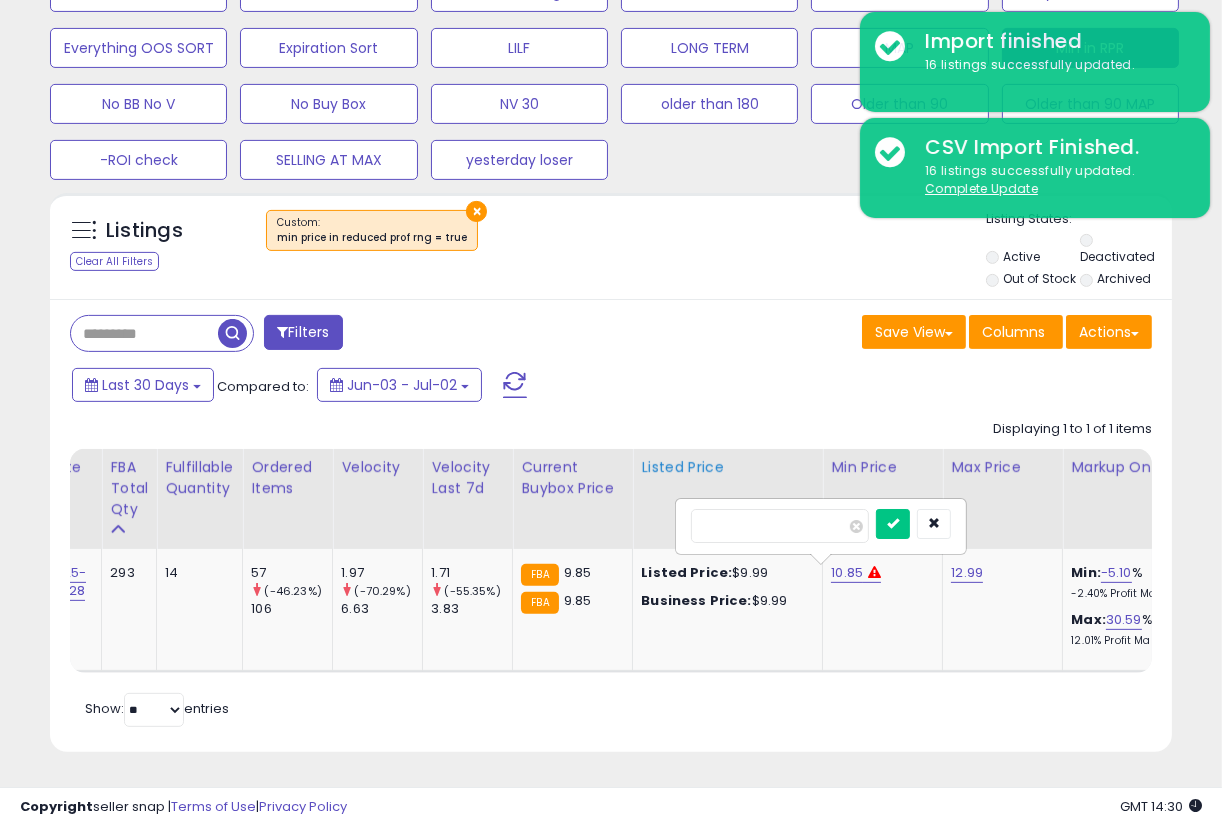drag, startPoint x: 801, startPoint y: 501, endPoint x: 665, endPoint y: 499, distance: 136.01471 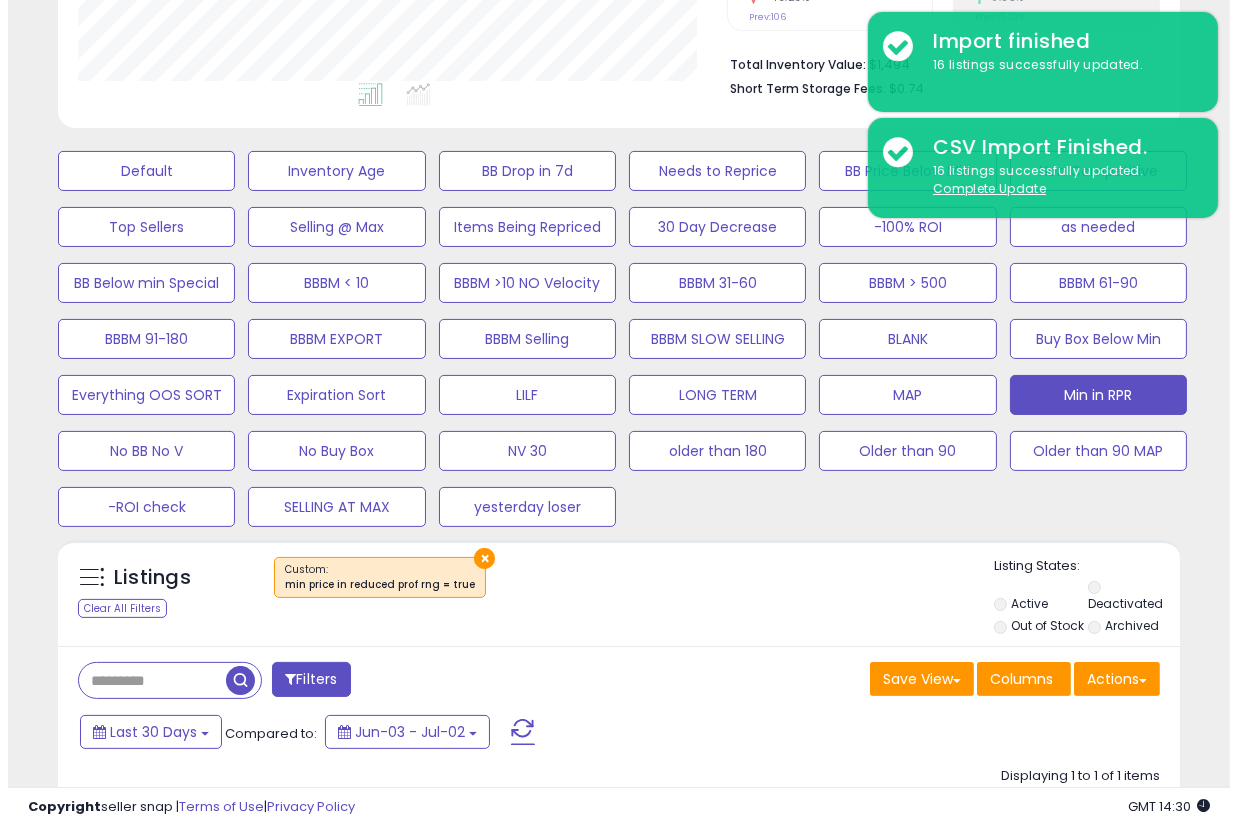 scroll, scrollTop: 191, scrollLeft: 0, axis: vertical 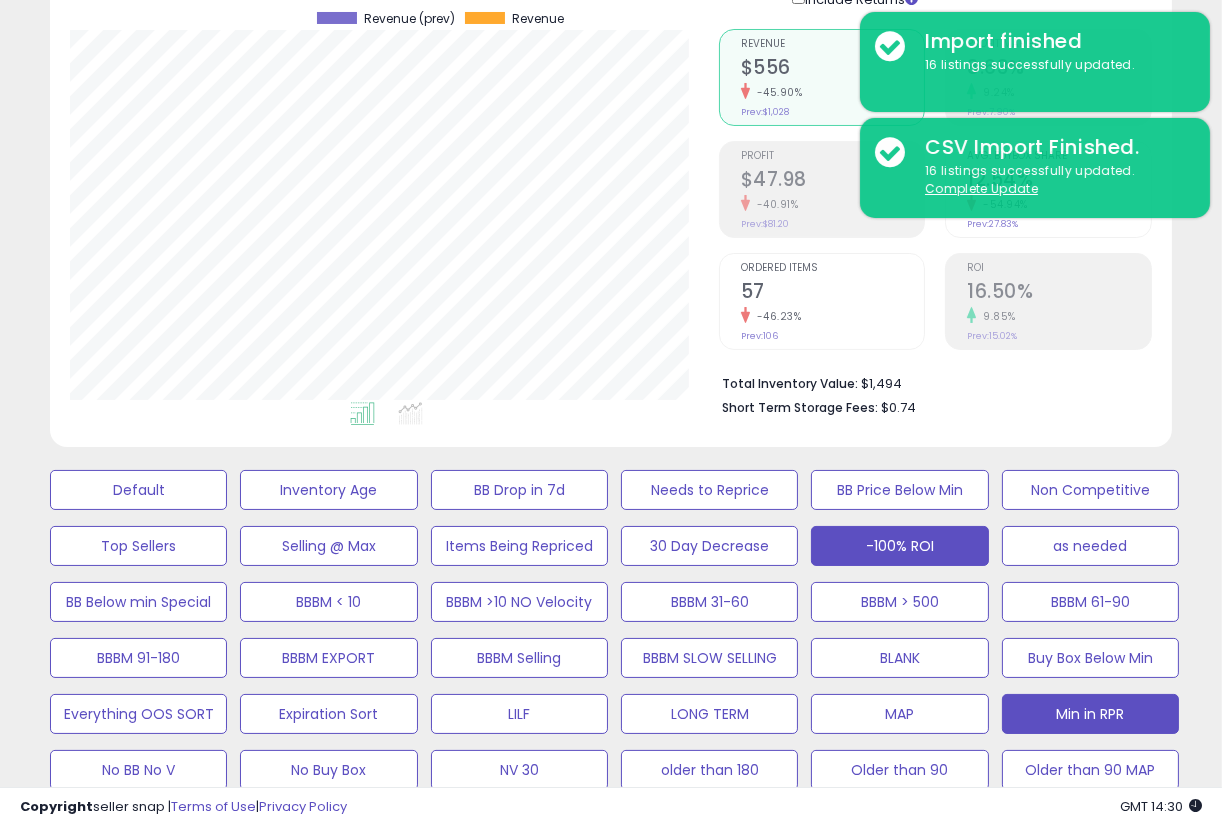 click on "-100% ROI" at bounding box center [138, 490] 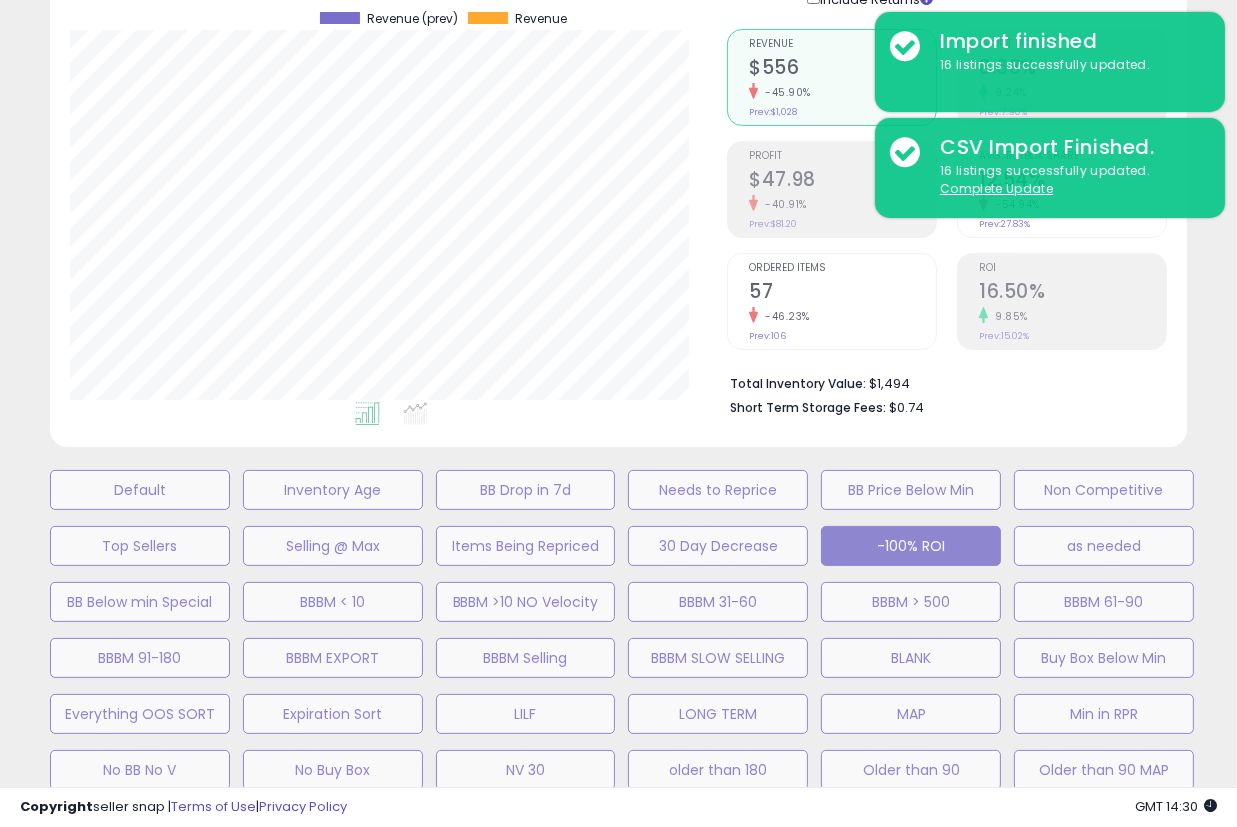 scroll, scrollTop: 999590, scrollLeft: 999342, axis: both 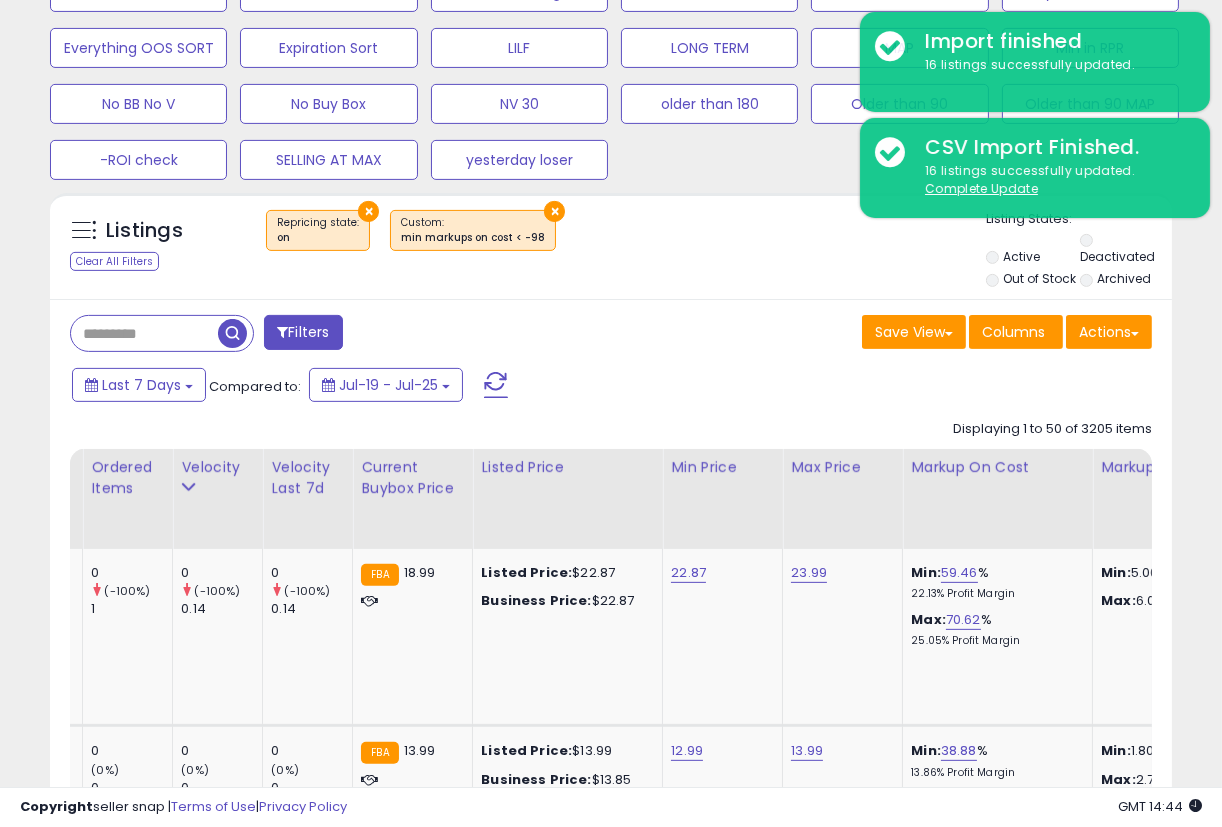 drag, startPoint x: 786, startPoint y: 324, endPoint x: 590, endPoint y: 339, distance: 196.57314 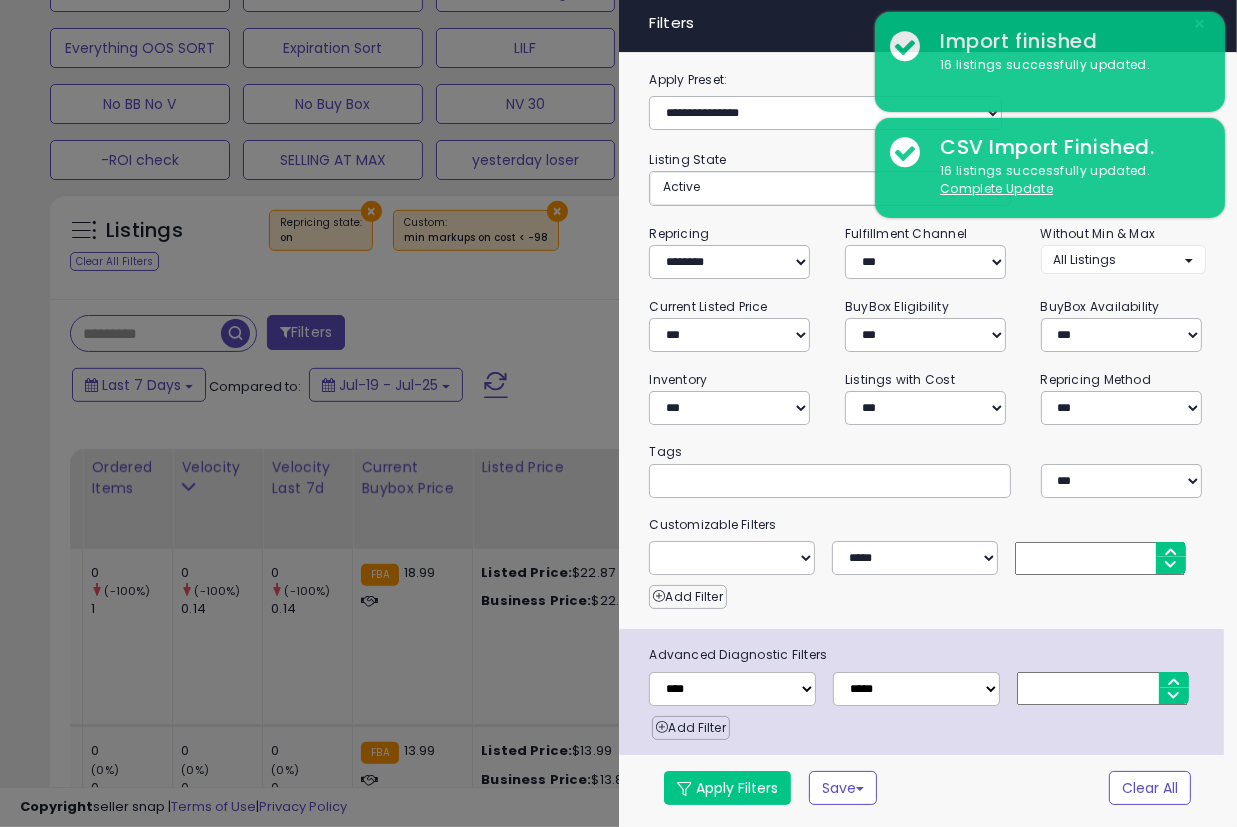 scroll, scrollTop: 999590, scrollLeft: 999342, axis: both 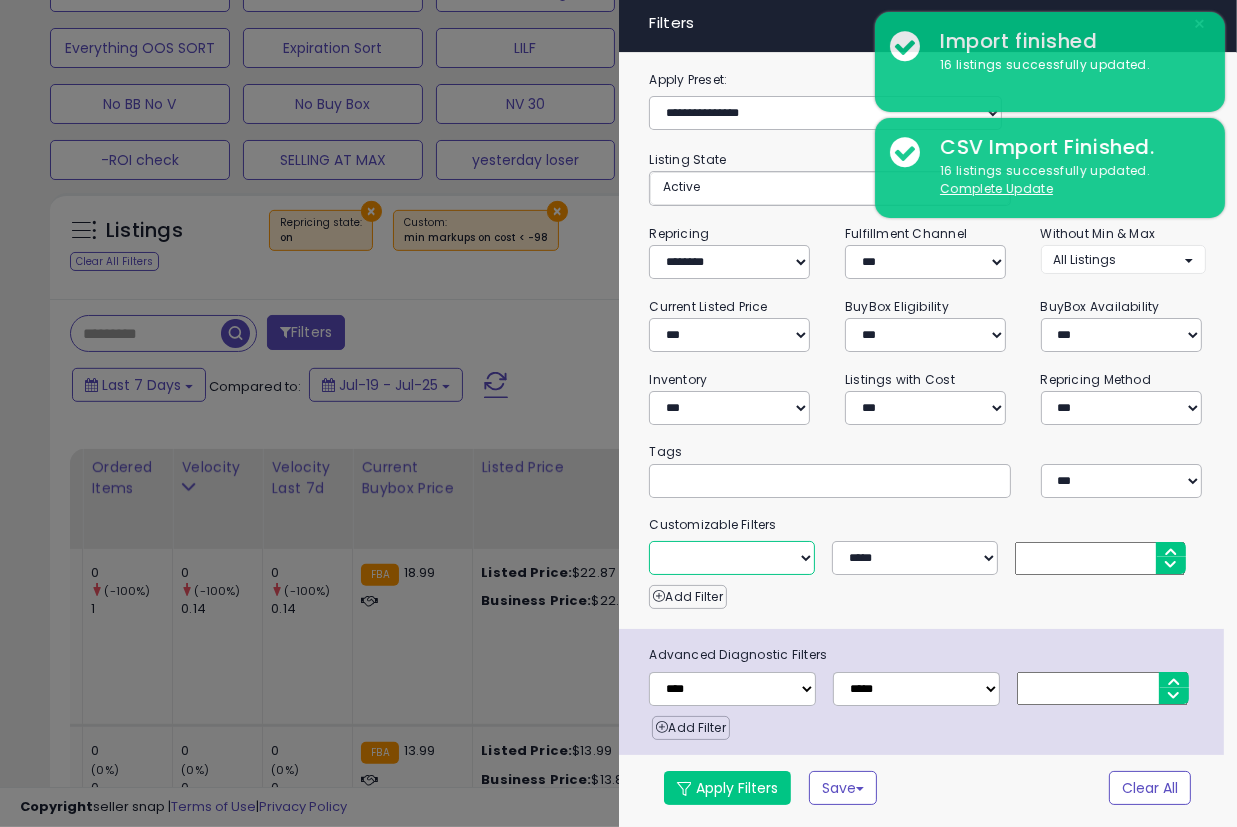 drag, startPoint x: 792, startPoint y: 556, endPoint x: 791, endPoint y: 540, distance: 16.03122 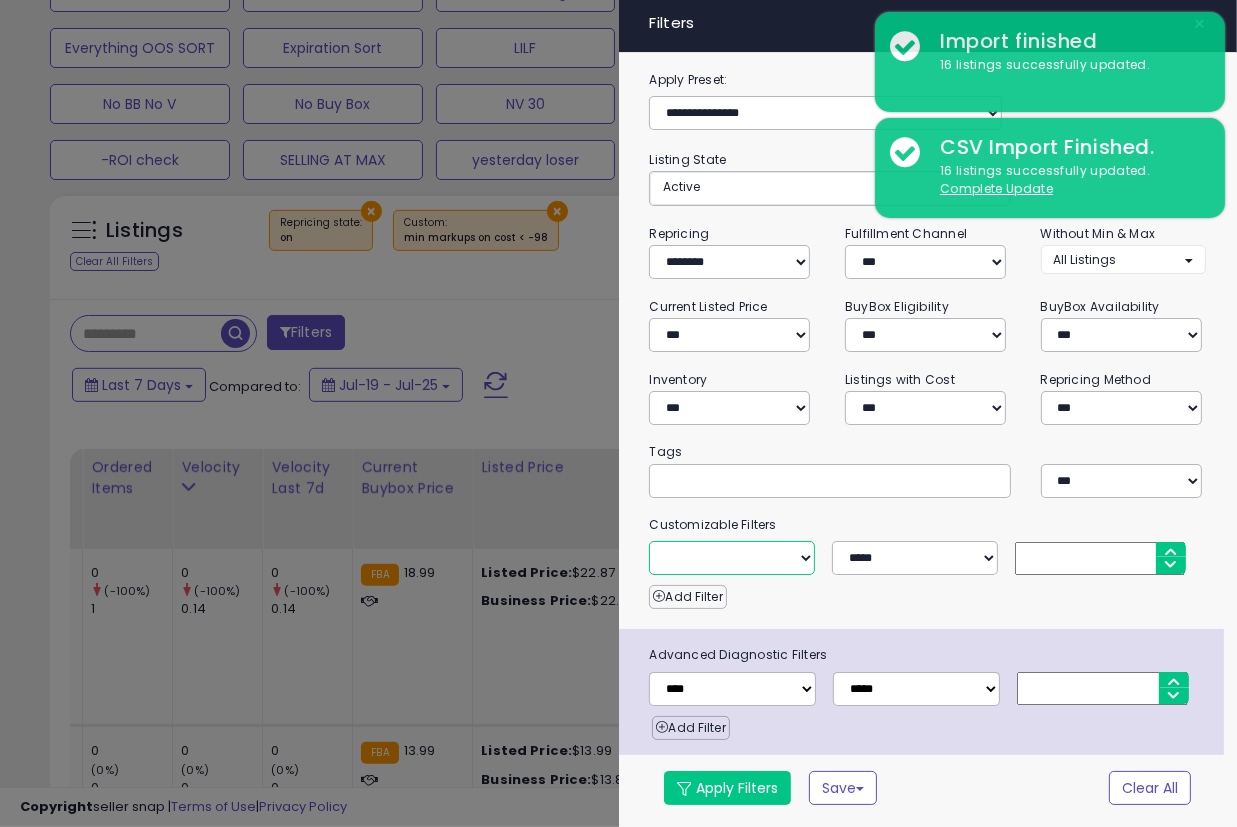 select on "**********" 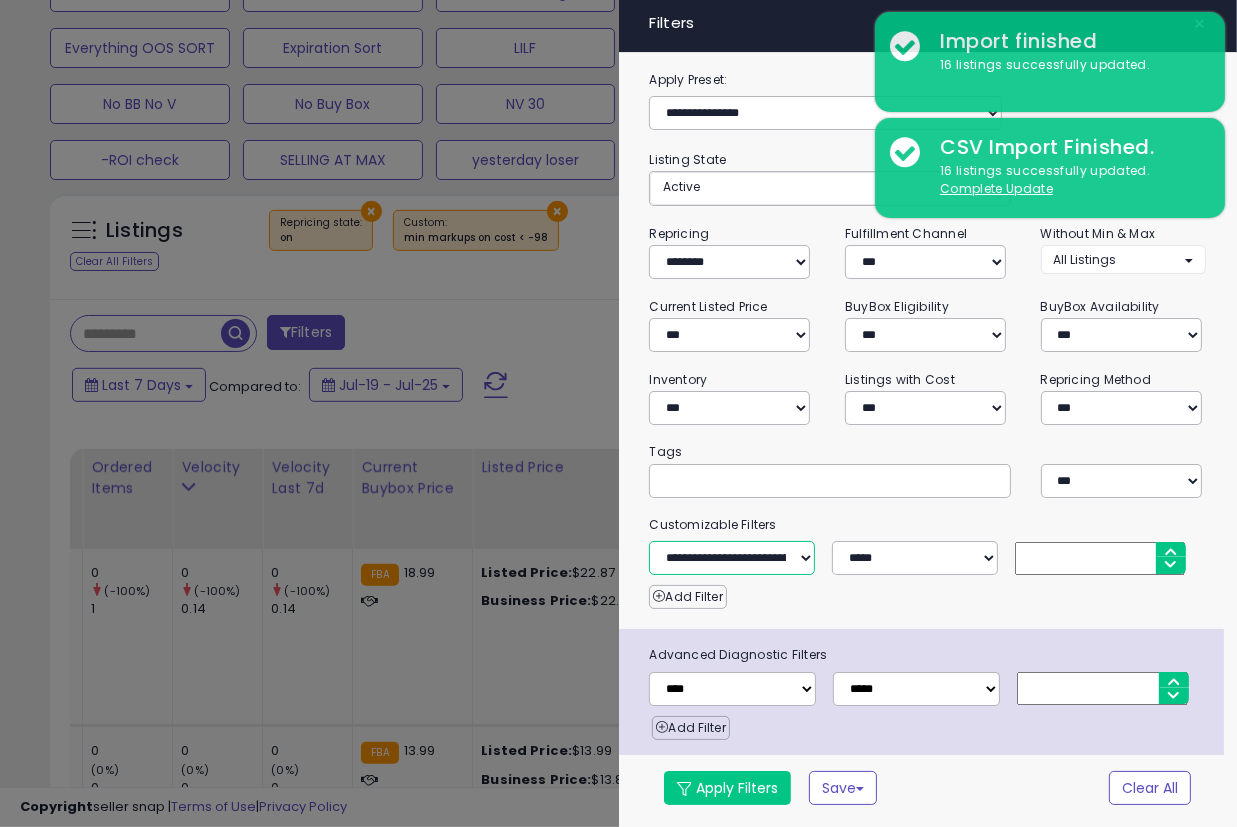 click on "**********" at bounding box center [732, 558] 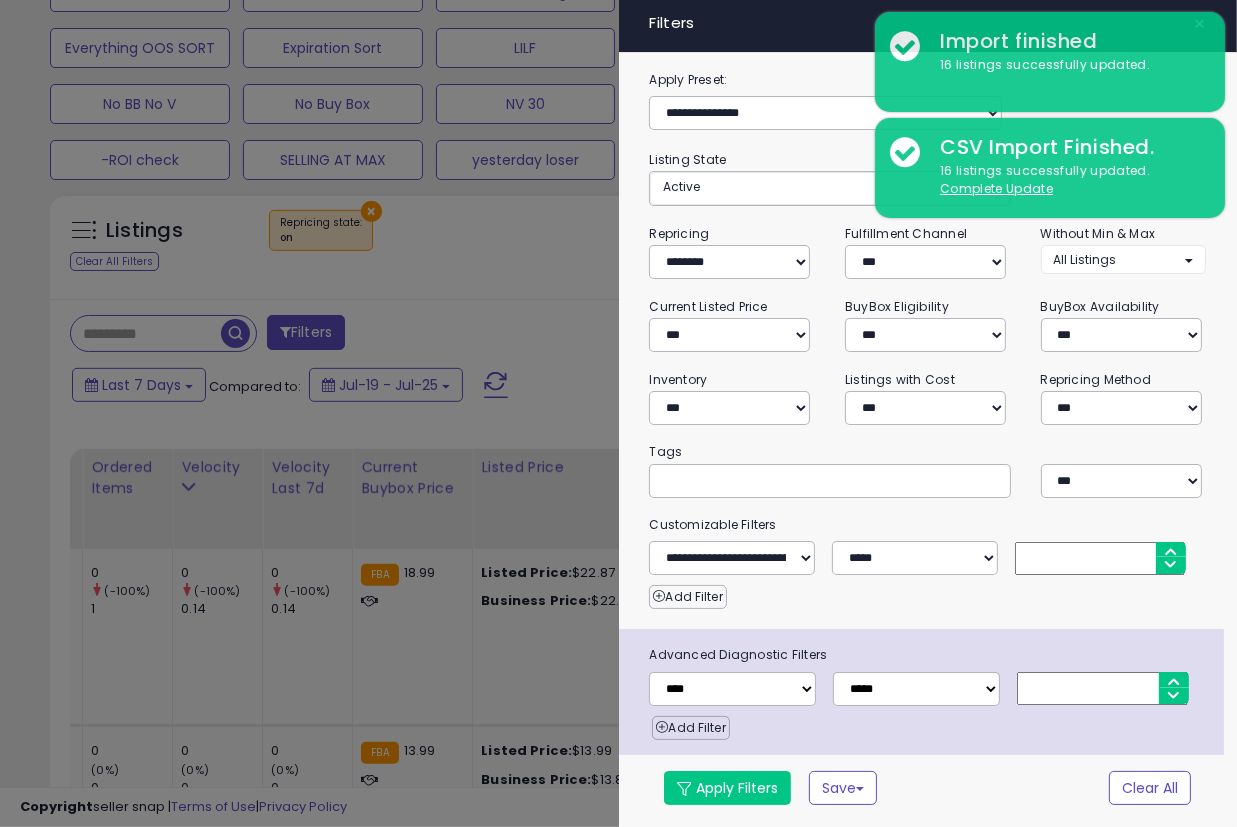 click at bounding box center (1100, 558) 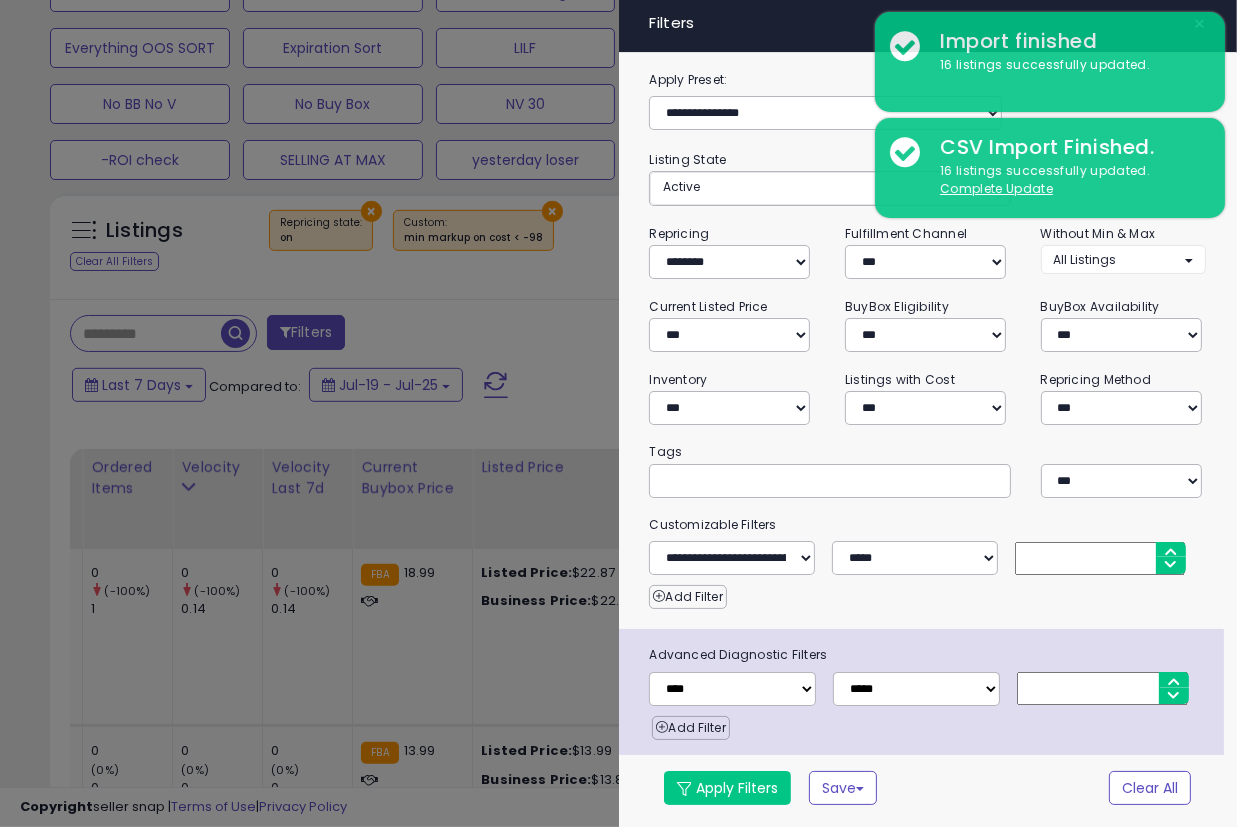 type on "***" 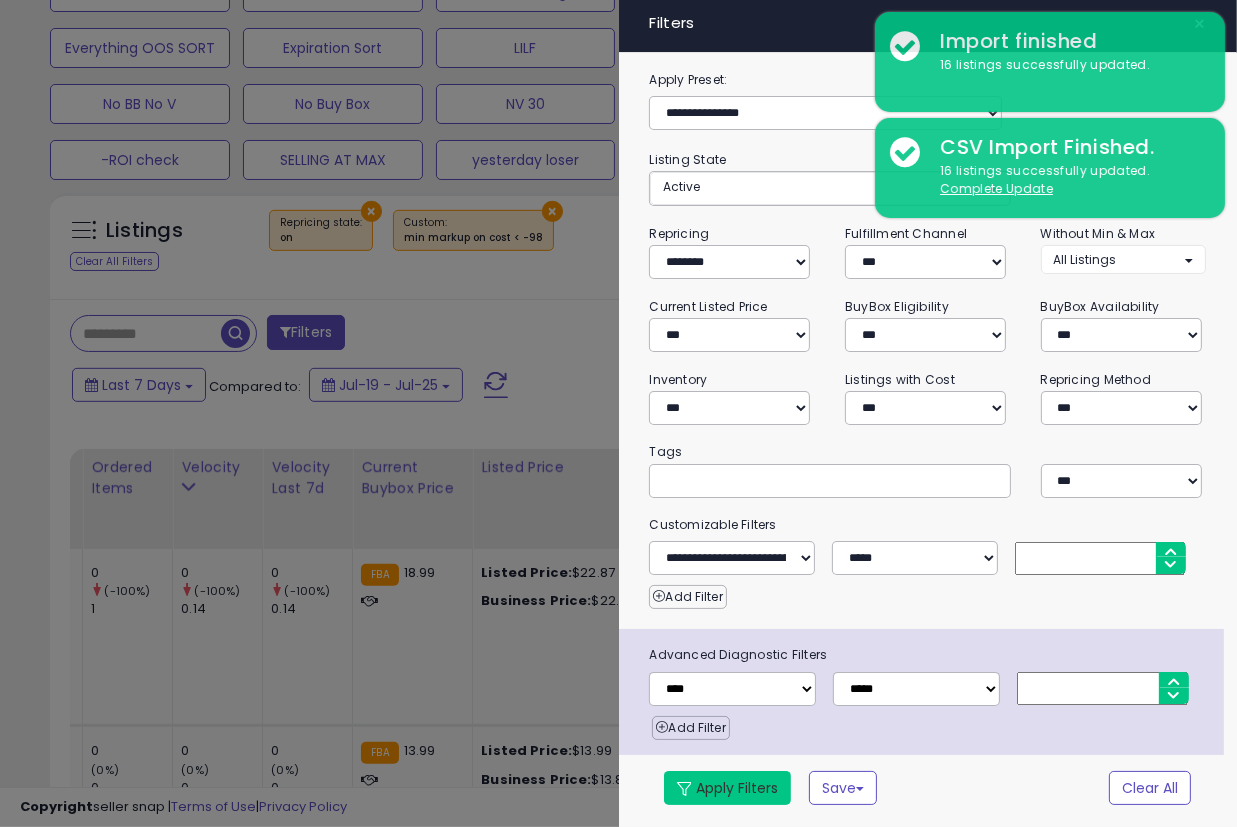 click on "Apply Filters" at bounding box center (727, 788) 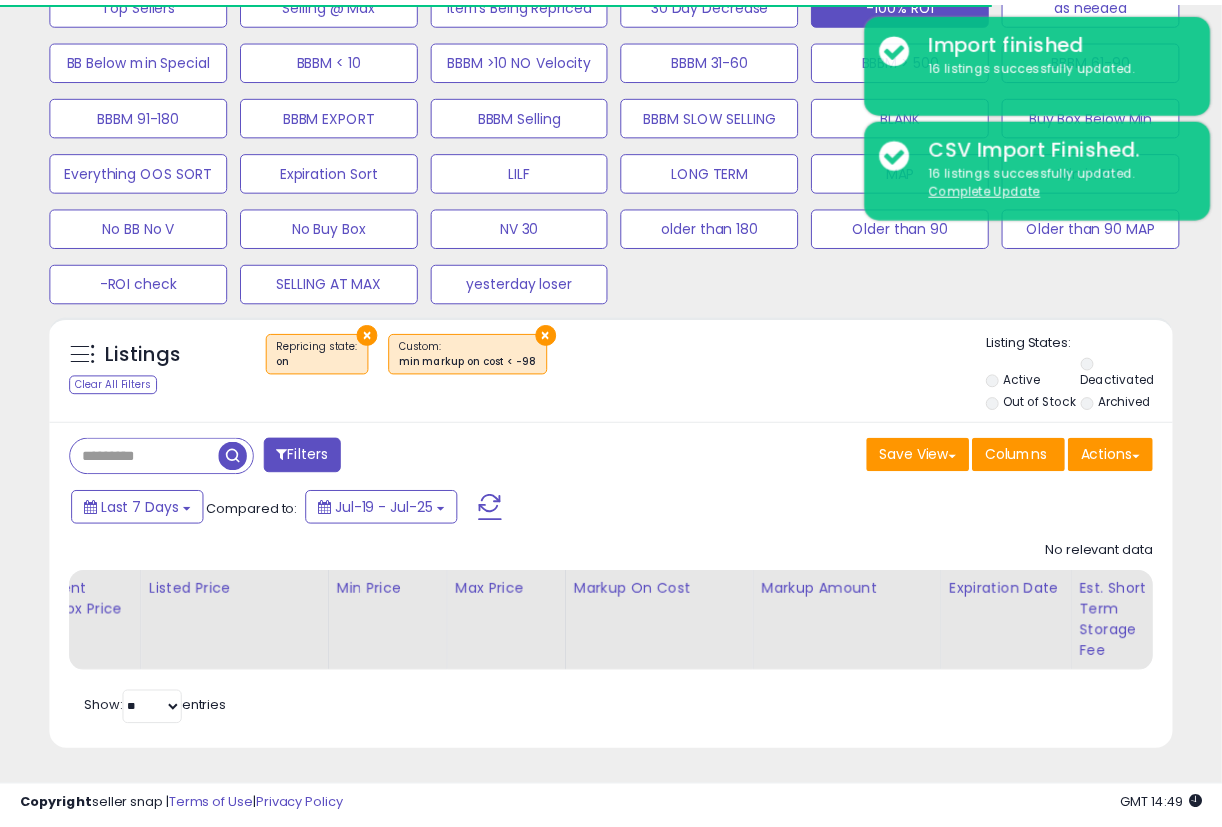 scroll, scrollTop: 734, scrollLeft: 0, axis: vertical 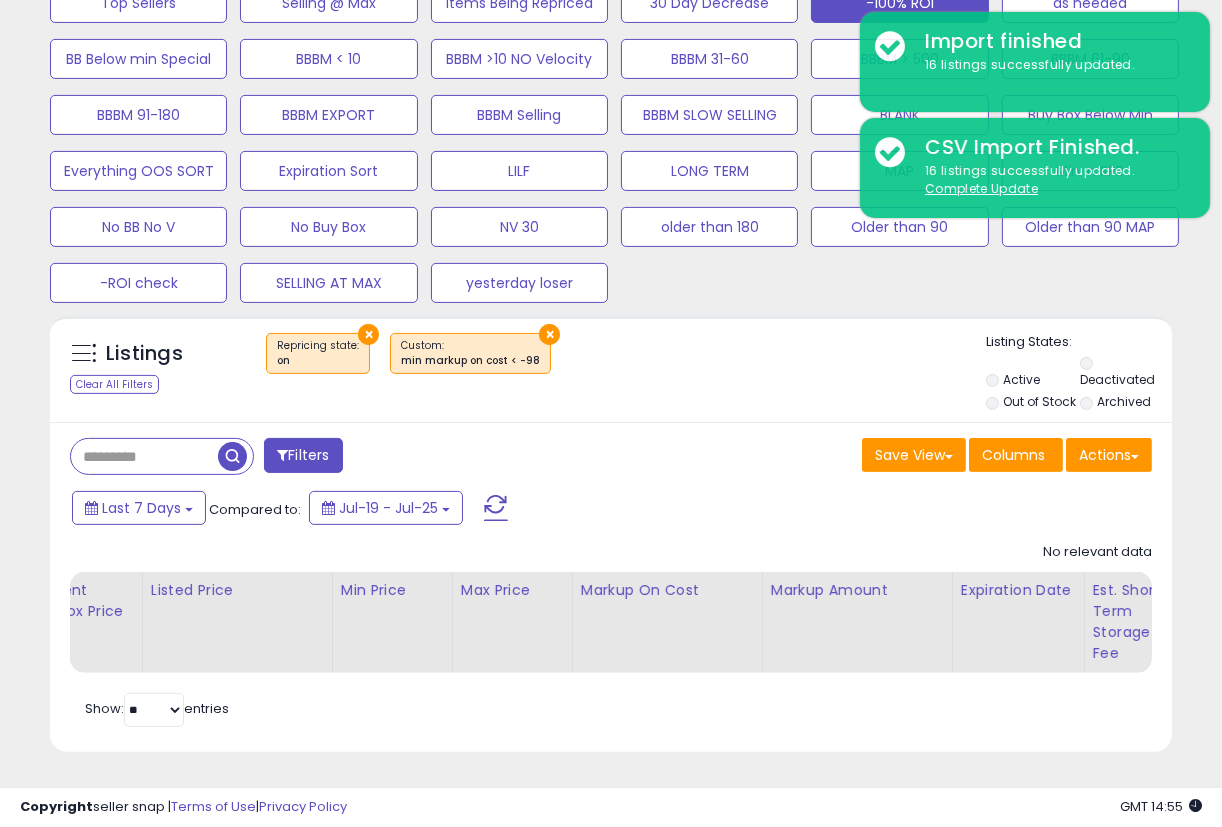 click on "×
Repricing state :
on
× min markup on cost < -98" at bounding box center (613, 361) 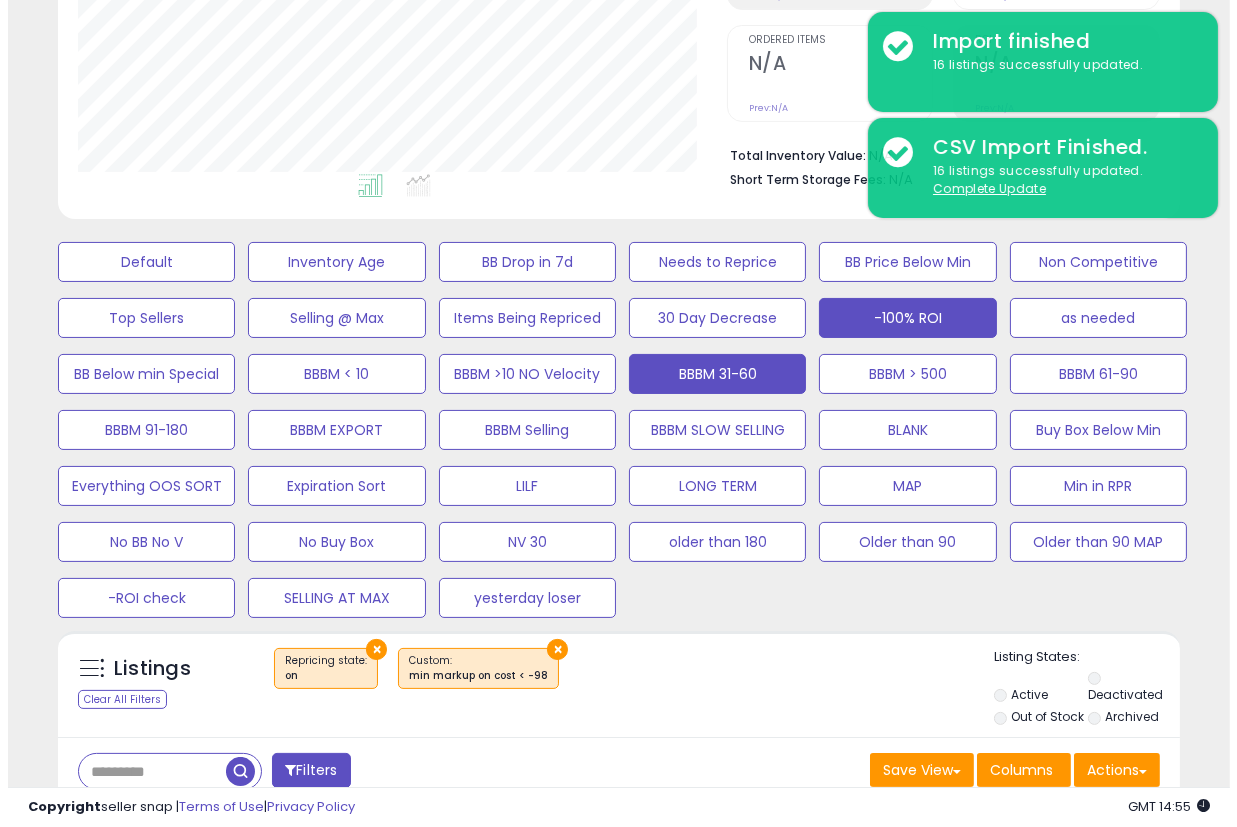 scroll, scrollTop: 400, scrollLeft: 0, axis: vertical 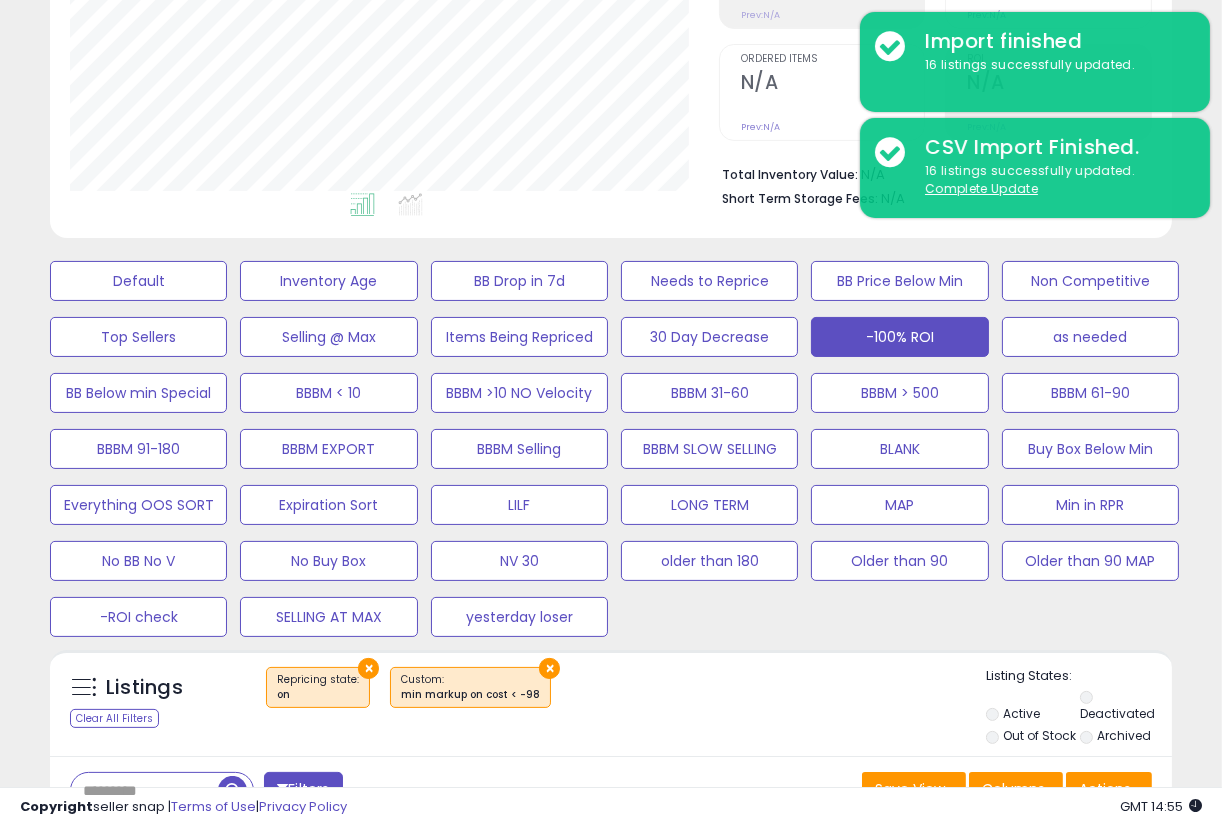 click on "Listings
Clear All Filters
×
Repricing state :
on
× Active" at bounding box center (611, 703) 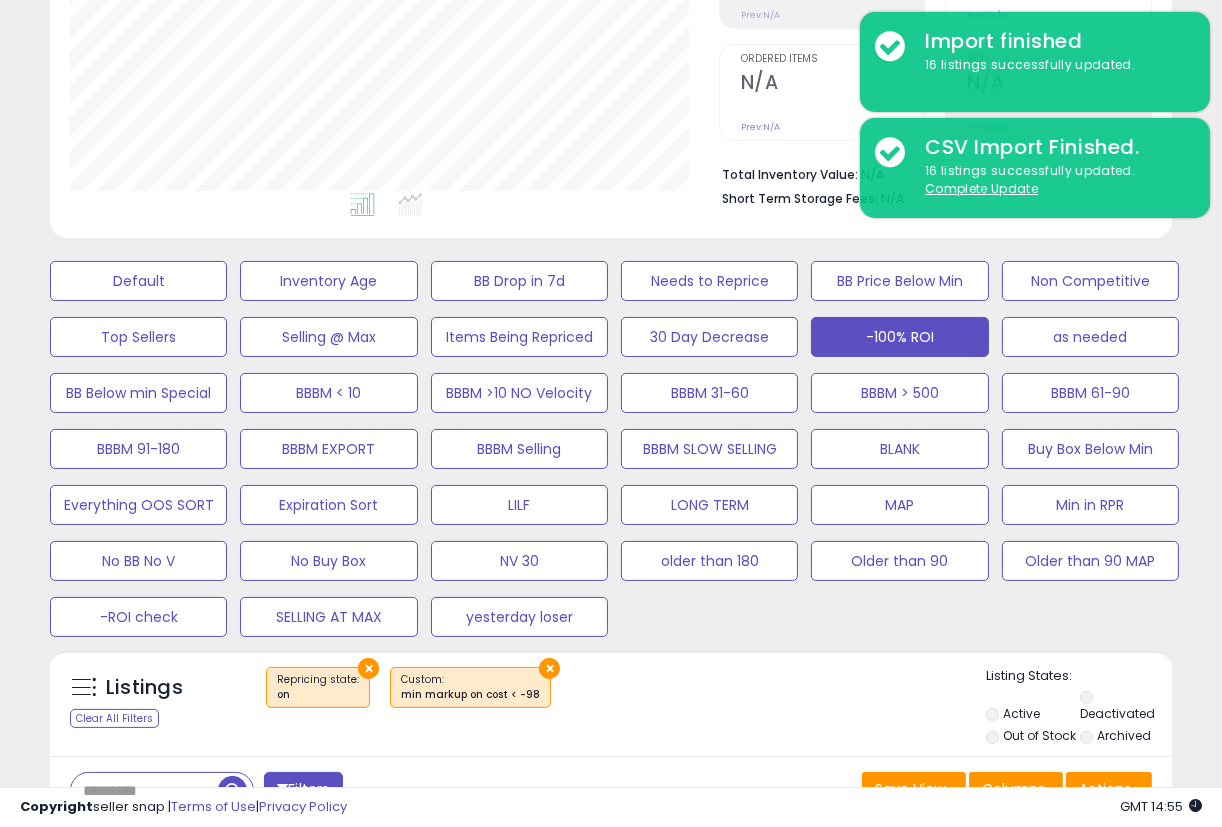 click on "×
Repricing state :
on
× min markup on cost < -98" at bounding box center (613, 695) 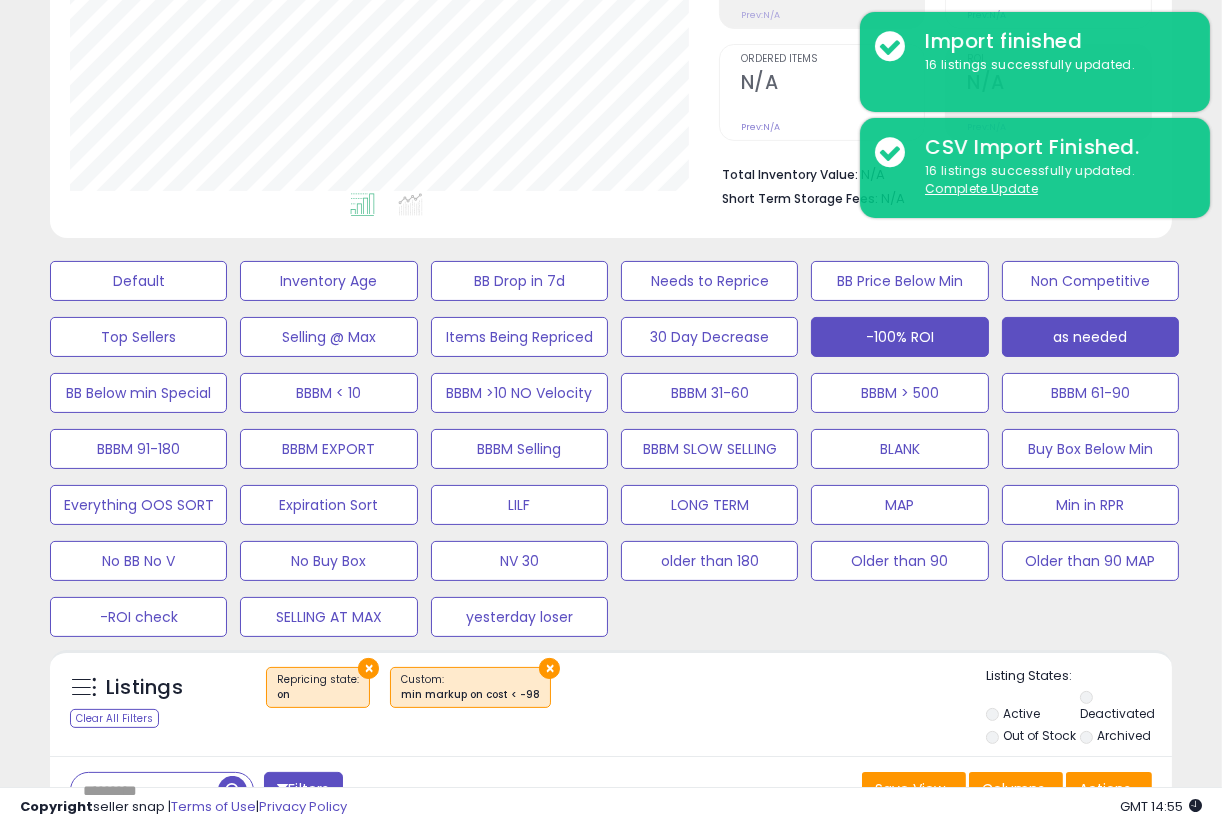click on "as needed" at bounding box center [138, 281] 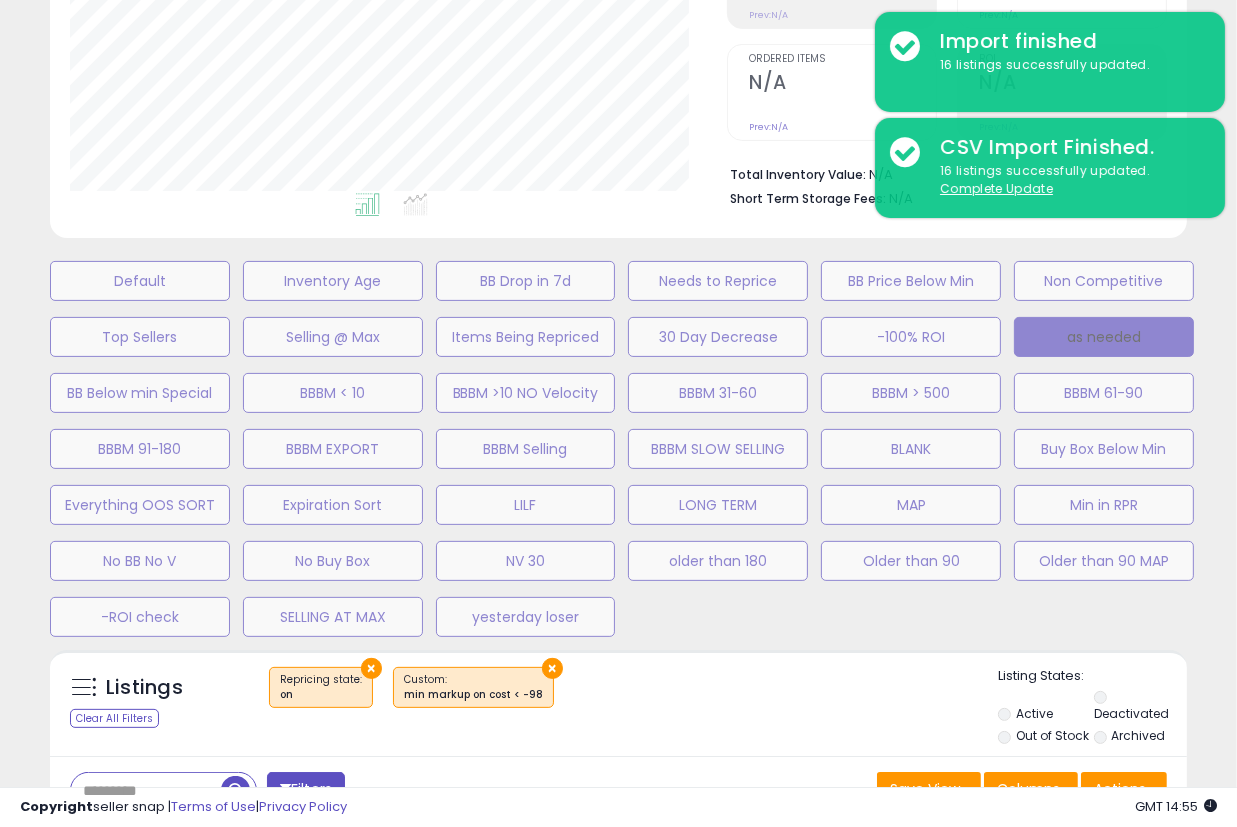 scroll, scrollTop: 999590, scrollLeft: 999342, axis: both 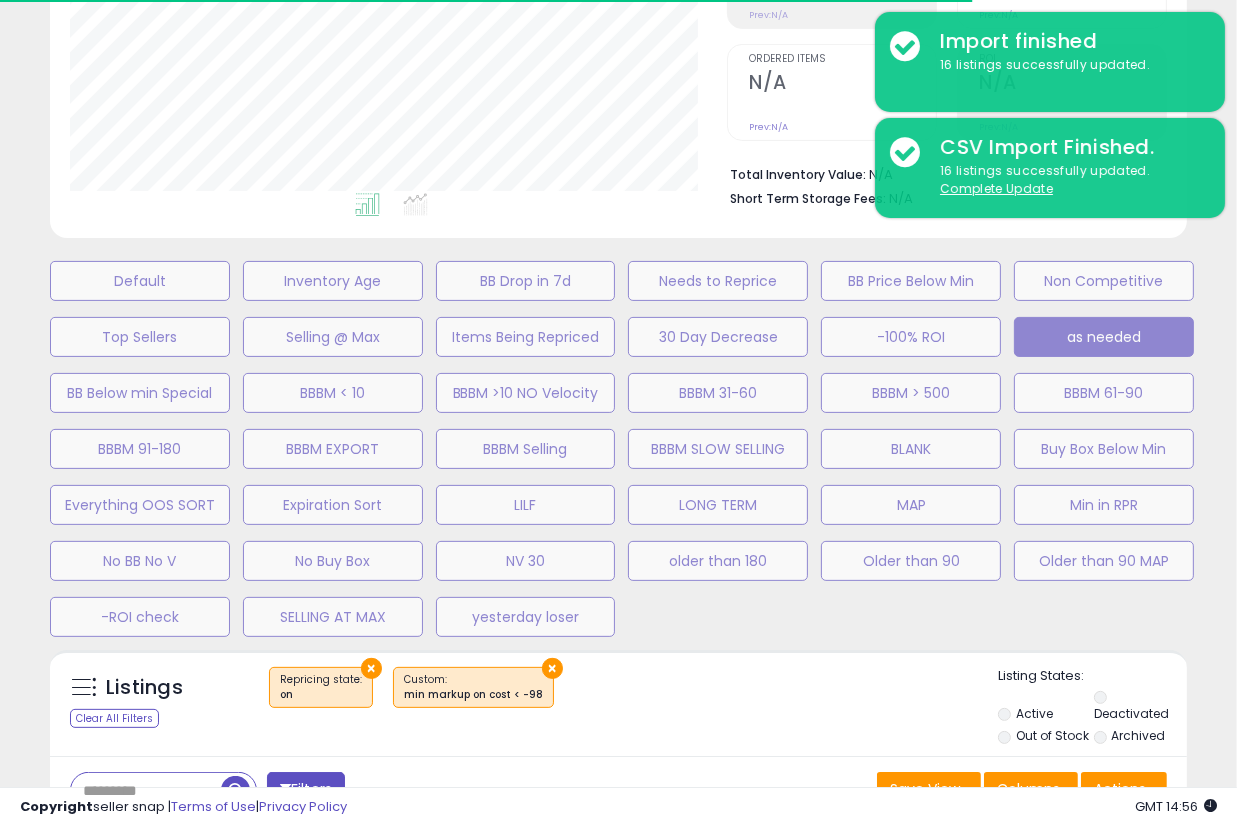 click on "Retrieving listings data.." at bounding box center [618, 875] 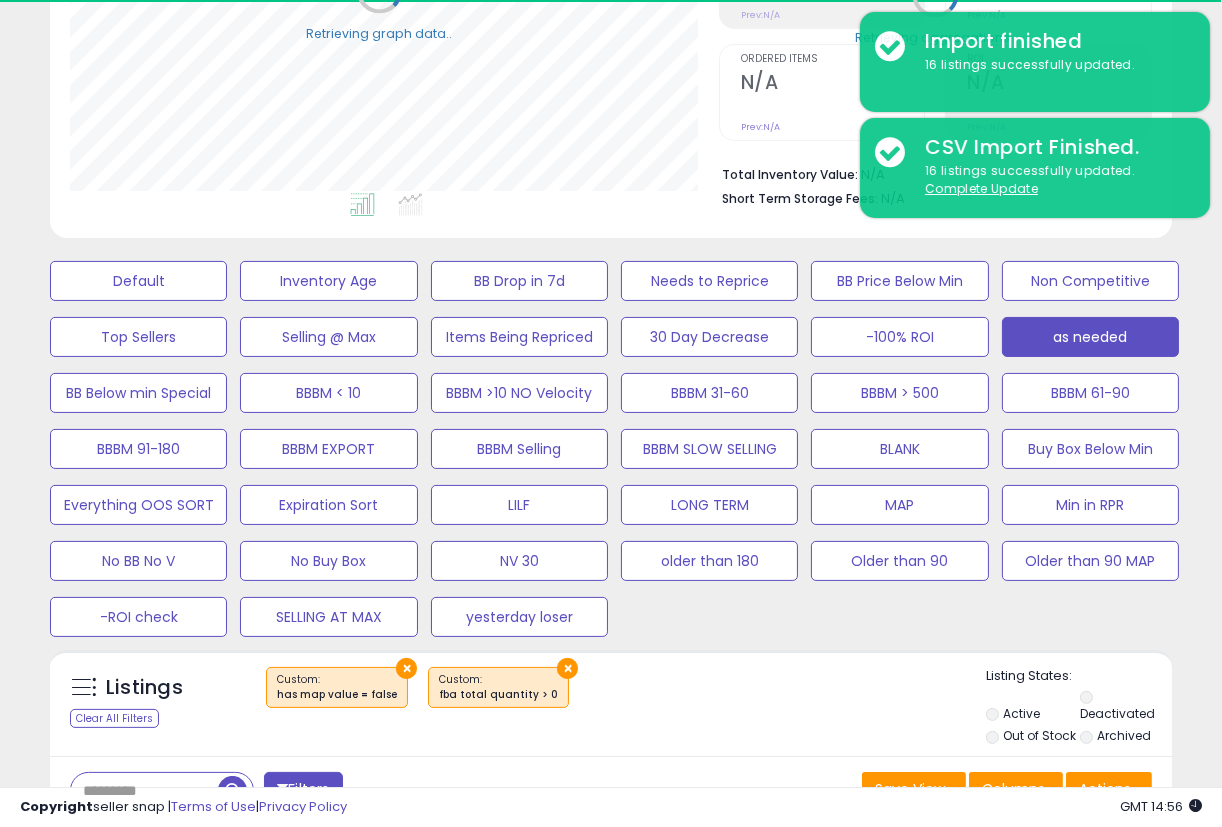 scroll, scrollTop: 410, scrollLeft: 648, axis: both 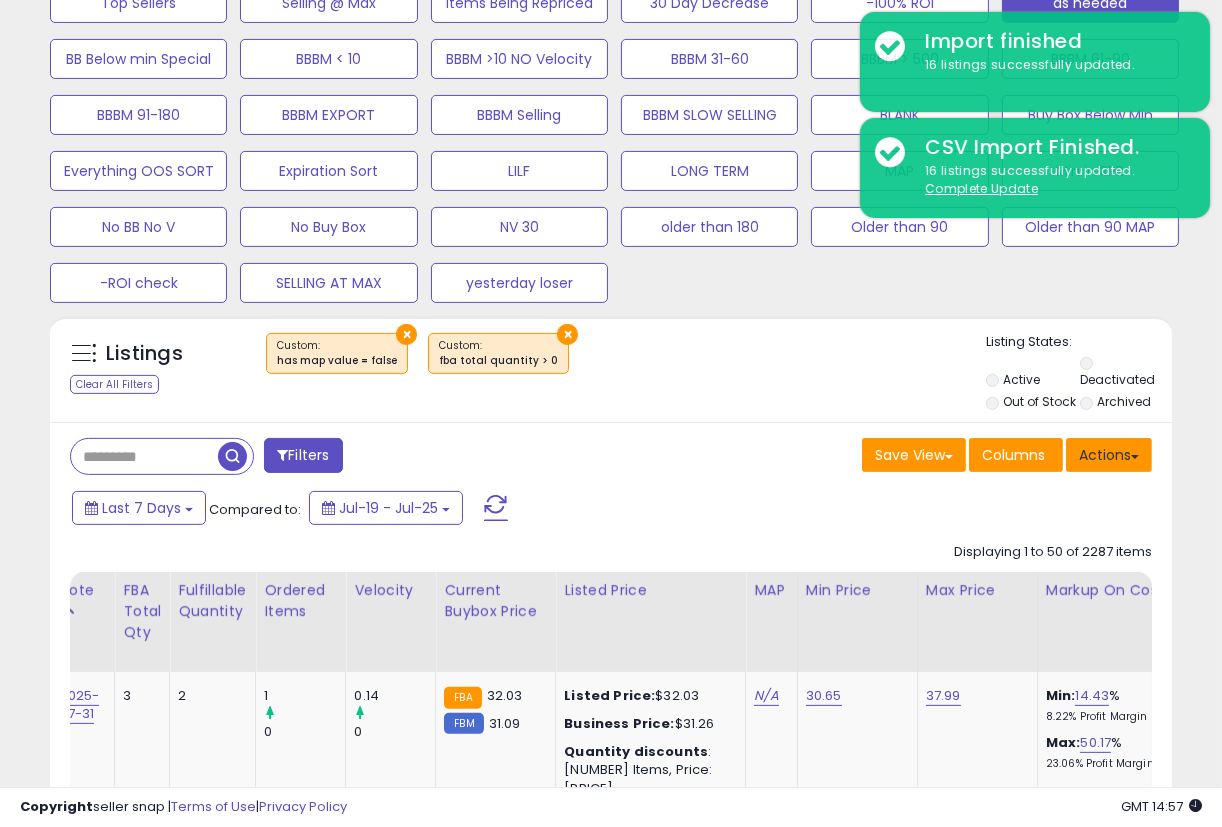 click on "Actions" at bounding box center [1109, 455] 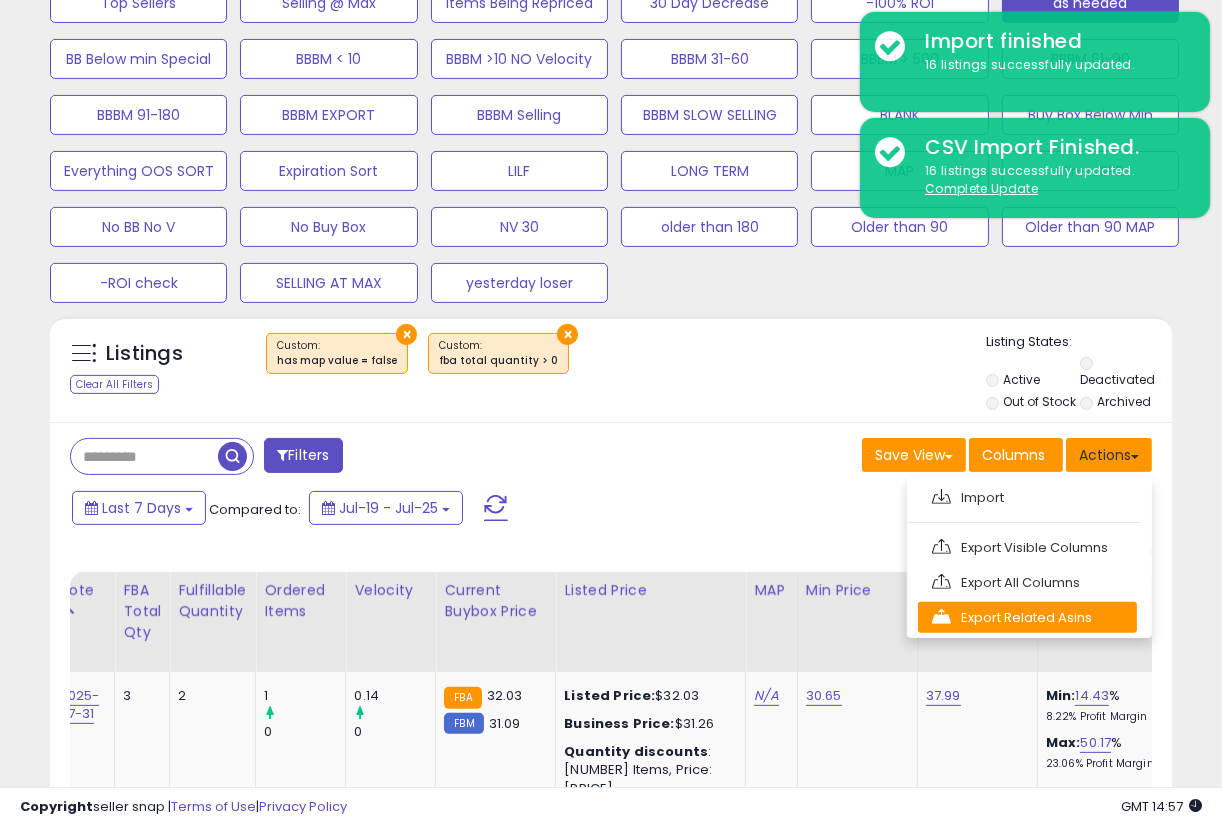 type 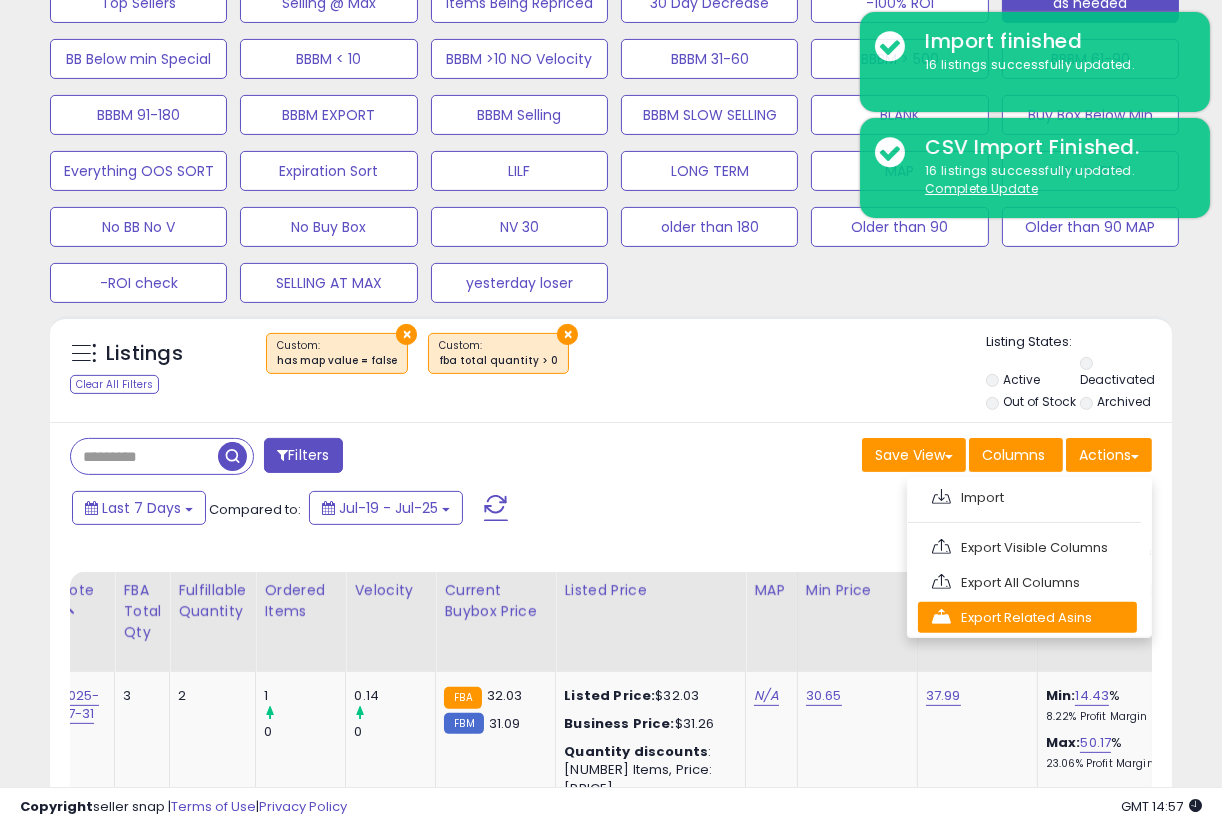 click on "Export Related Asins" at bounding box center (1027, 617) 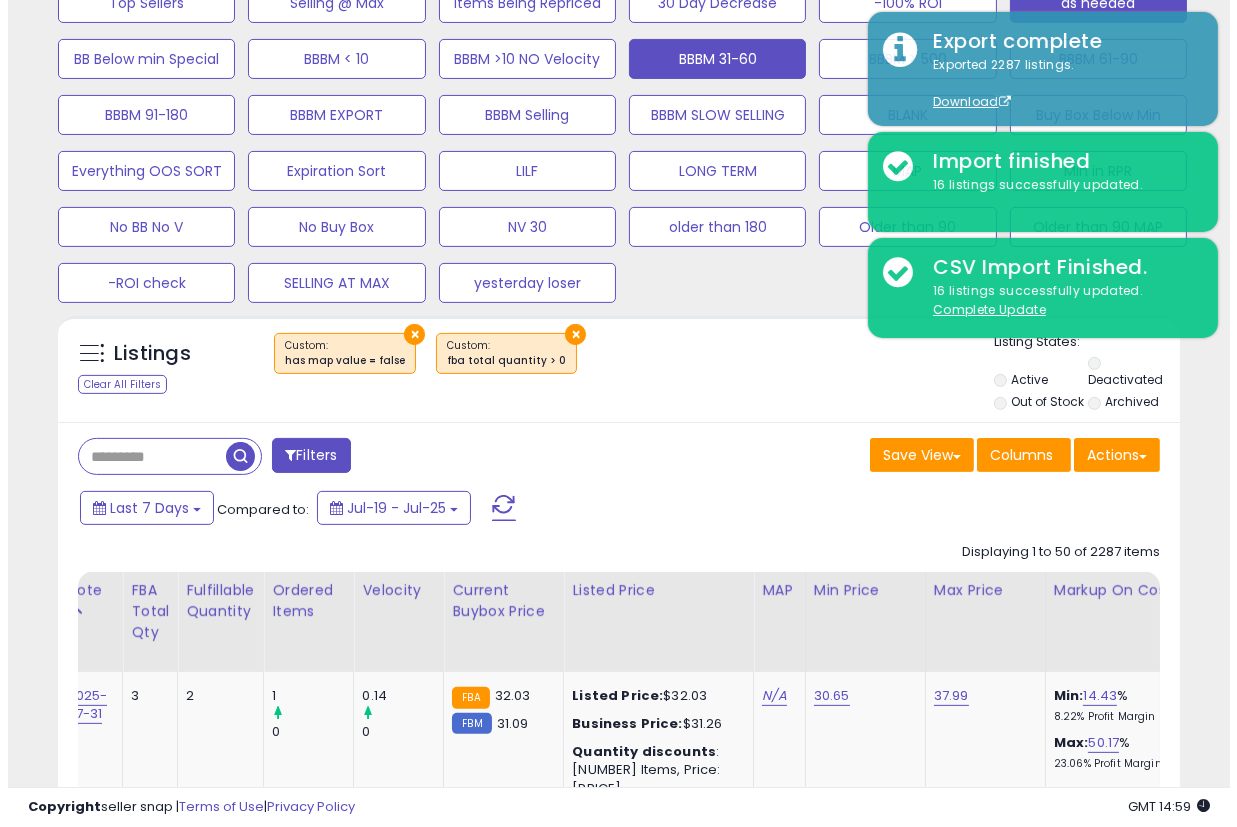 scroll, scrollTop: 400, scrollLeft: 0, axis: vertical 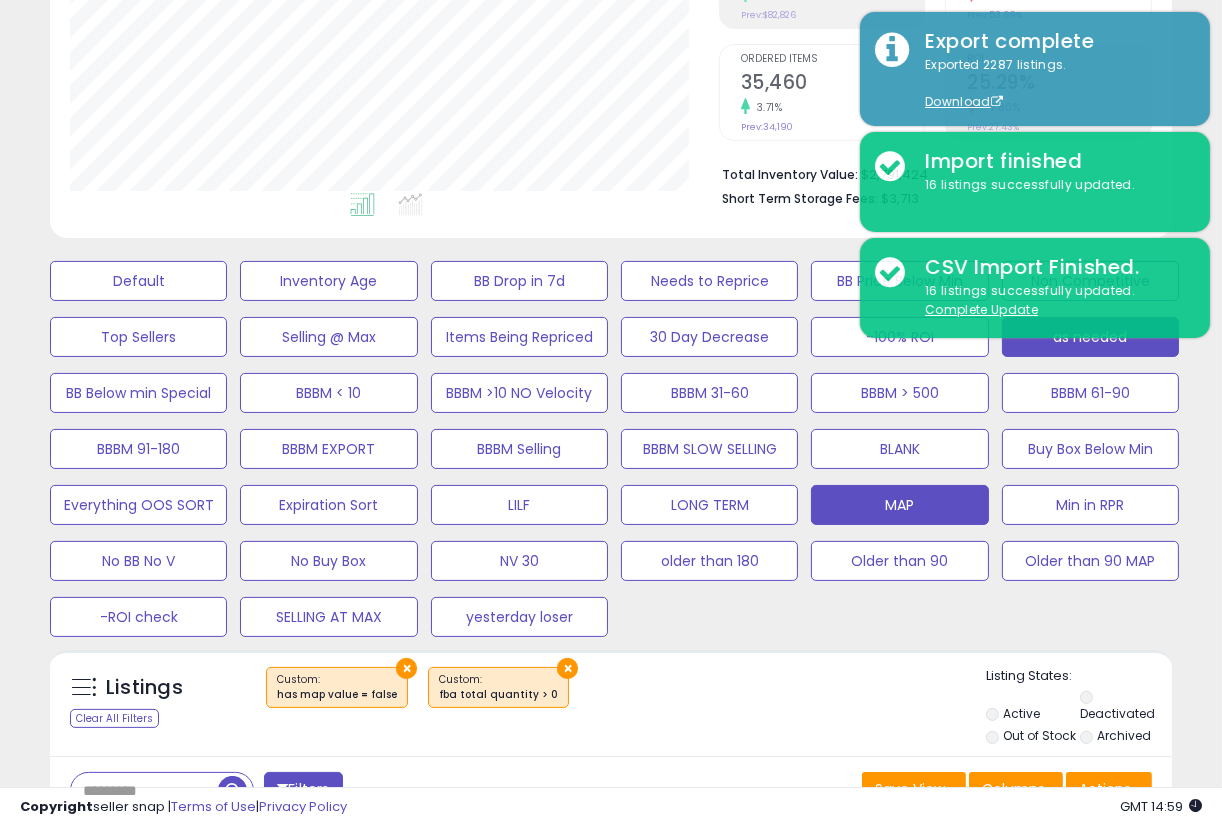 click on "MAP" at bounding box center [138, 281] 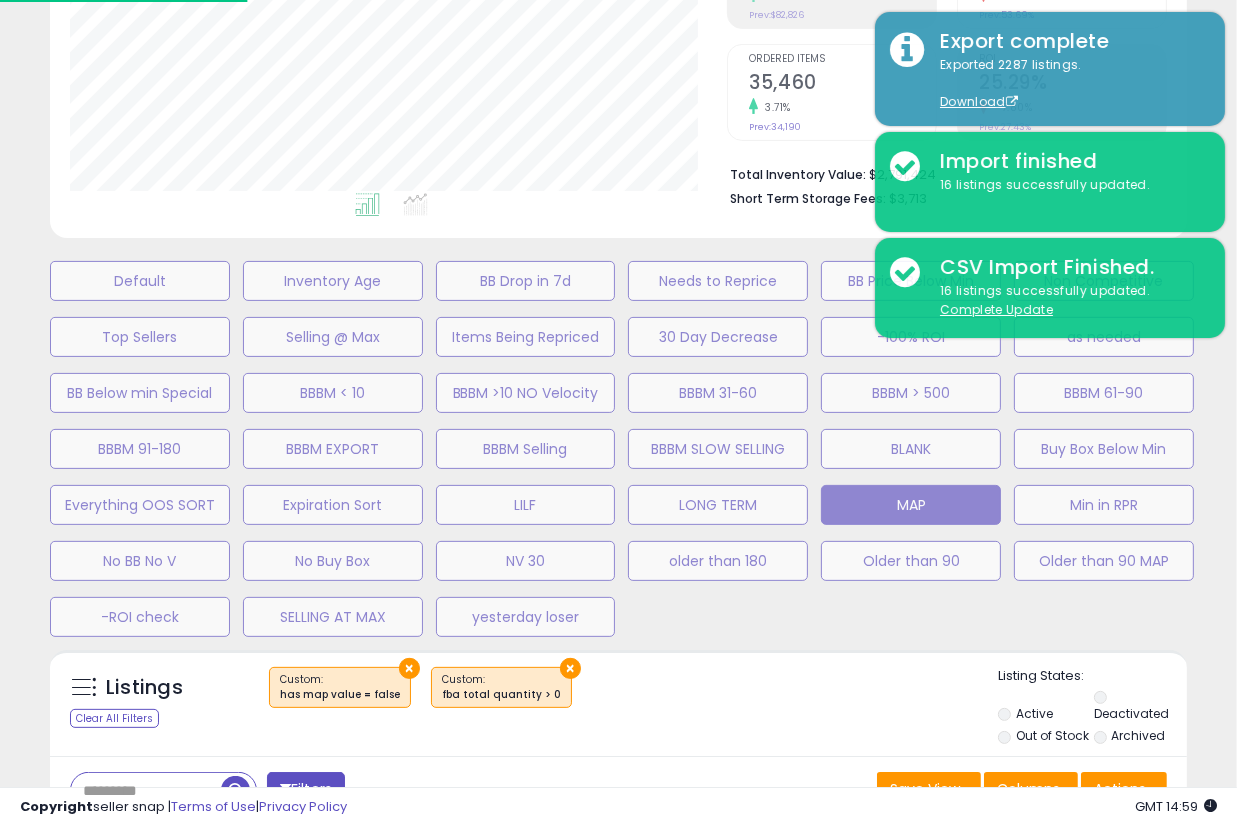 scroll, scrollTop: 999590, scrollLeft: 999342, axis: both 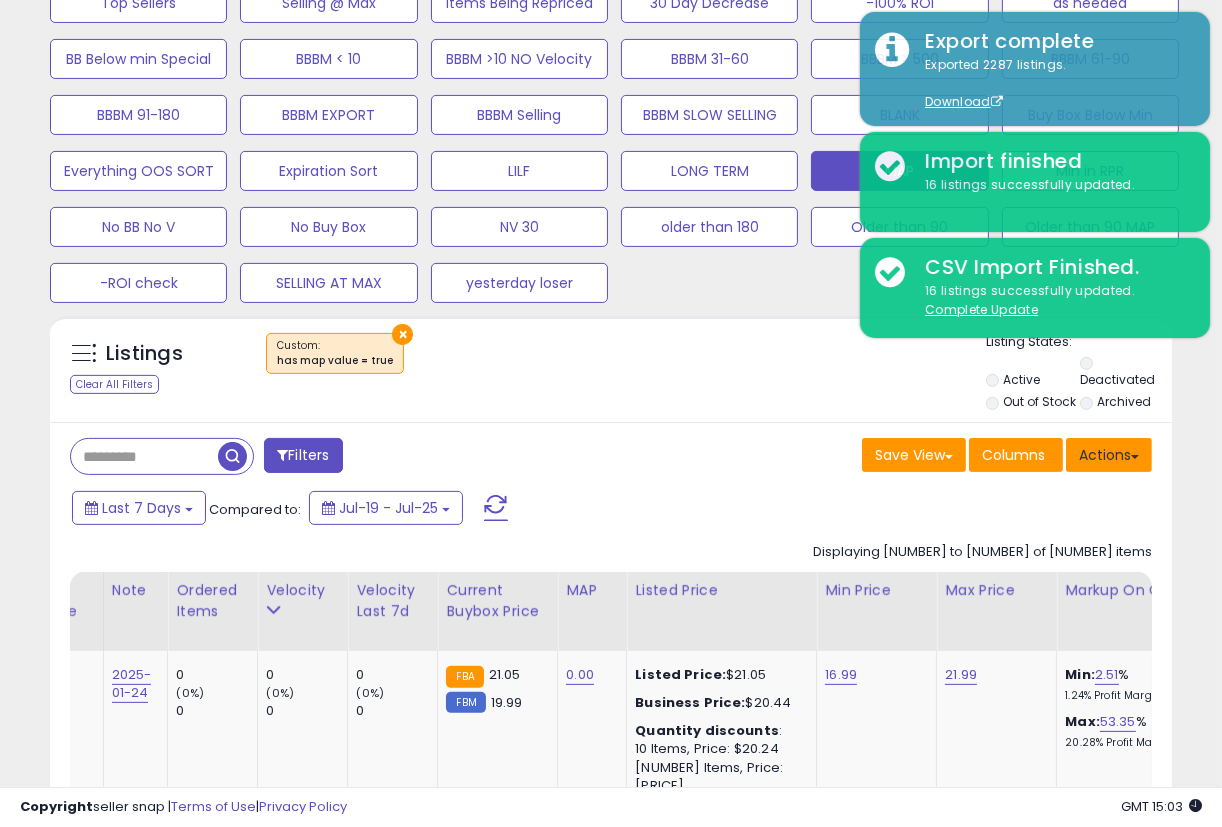 click on "Actions" at bounding box center (1109, 455) 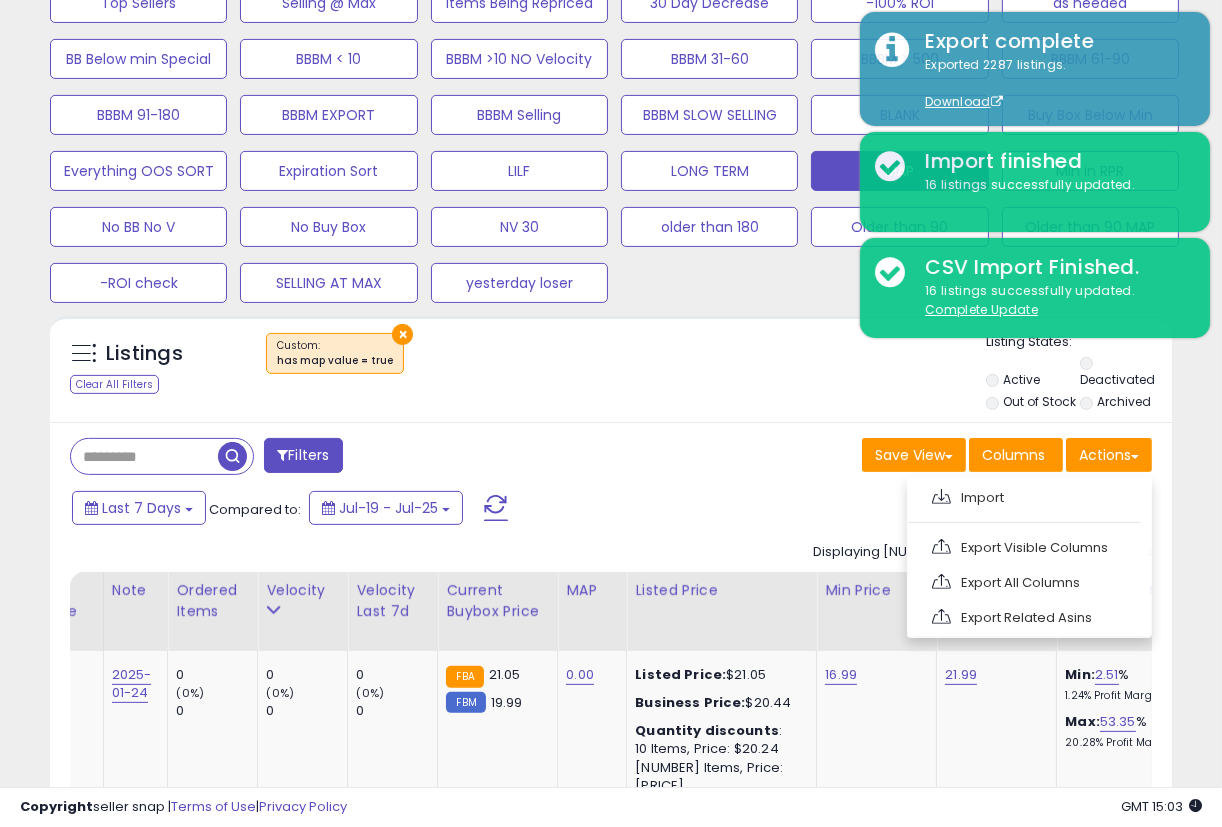 drag, startPoint x: 1075, startPoint y: 536, endPoint x: 1069, endPoint y: 512, distance: 24.738634 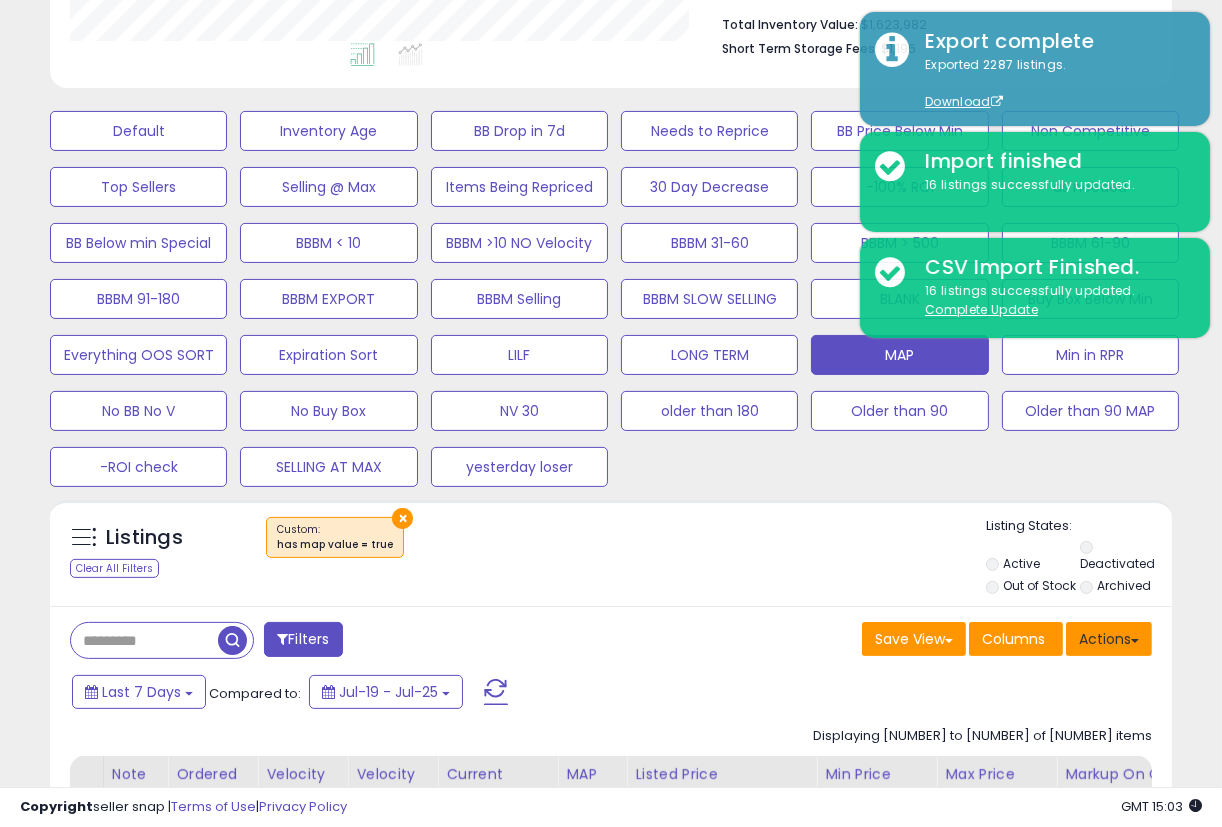 scroll, scrollTop: 575, scrollLeft: 0, axis: vertical 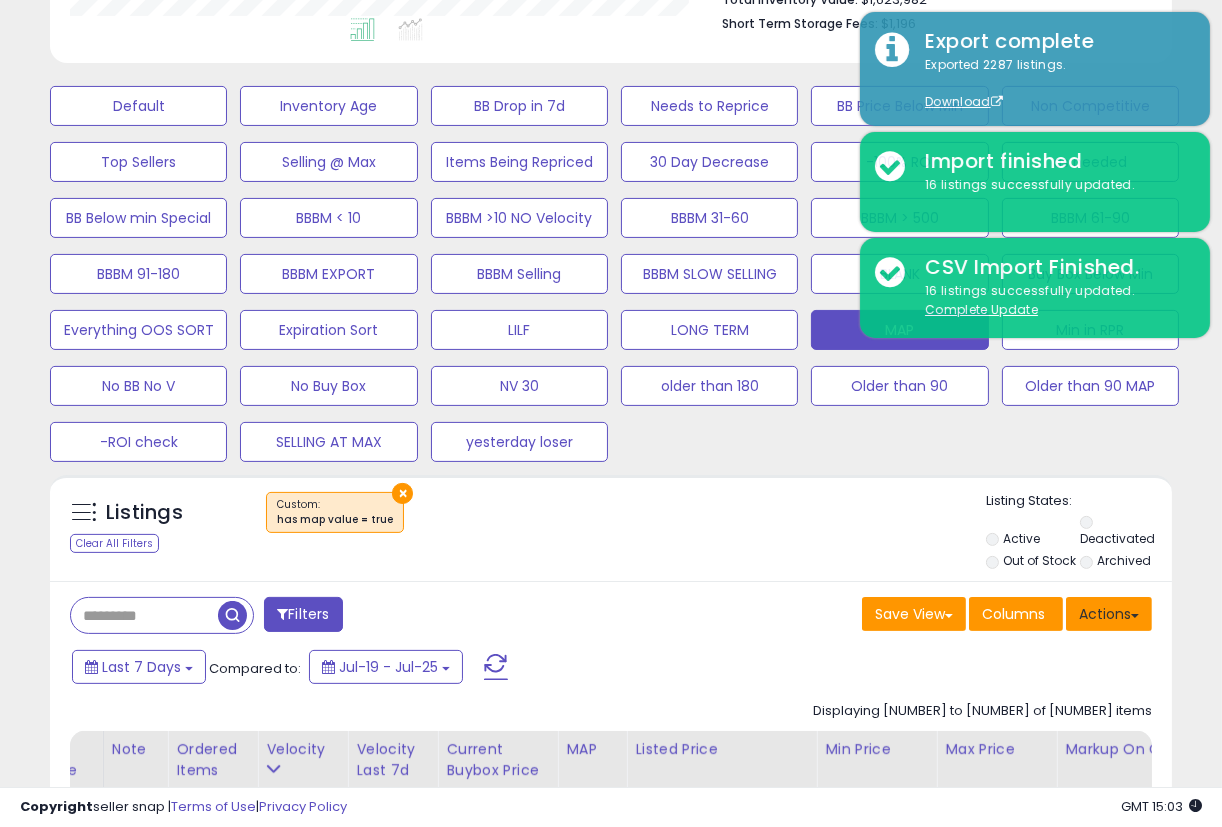click on "Actions" at bounding box center (1109, 614) 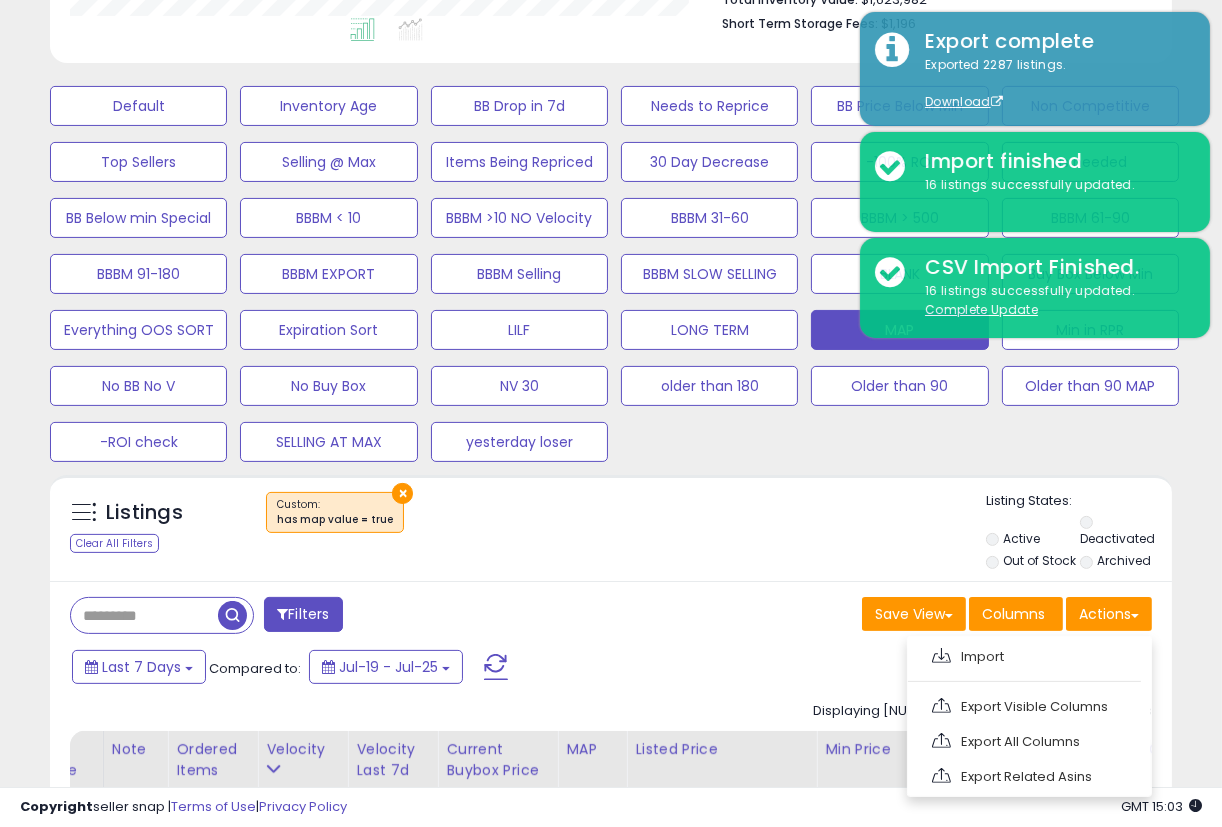 click on "Export Visible Columns" at bounding box center [1027, 706] 